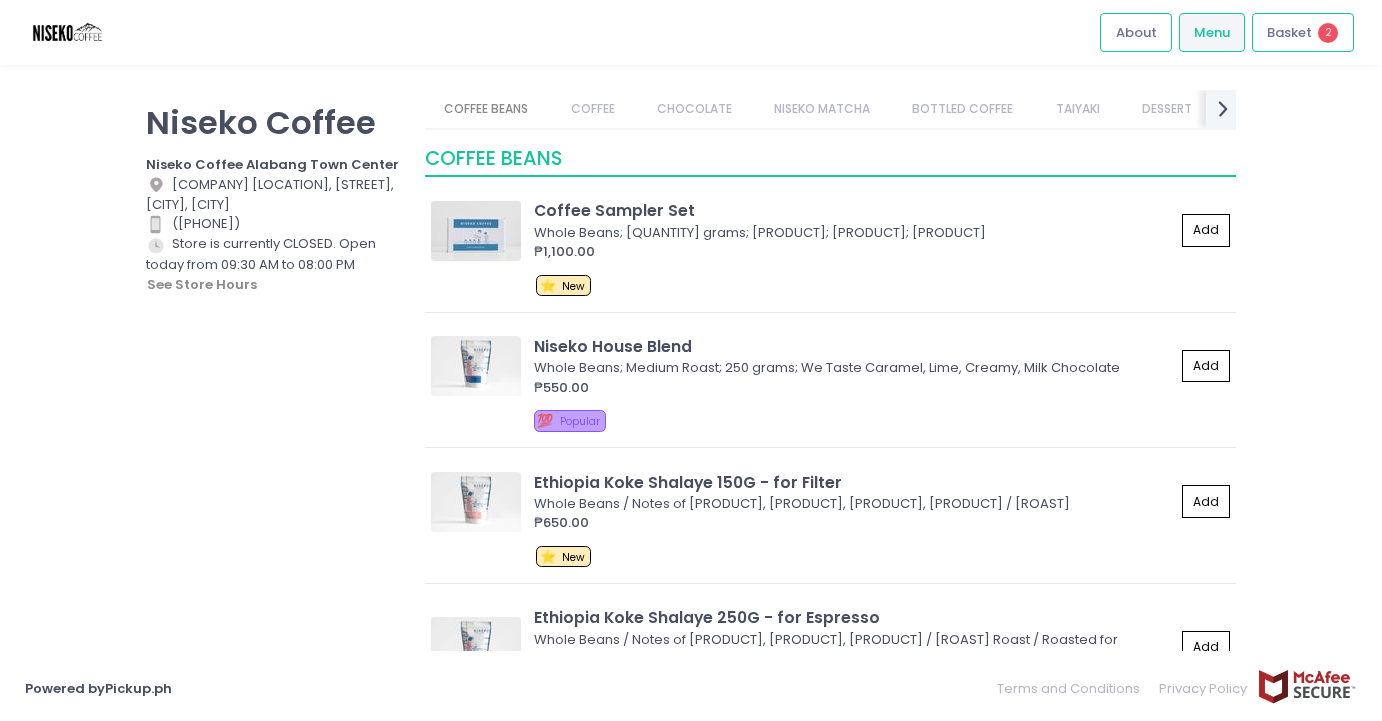 scroll, scrollTop: 0, scrollLeft: 0, axis: both 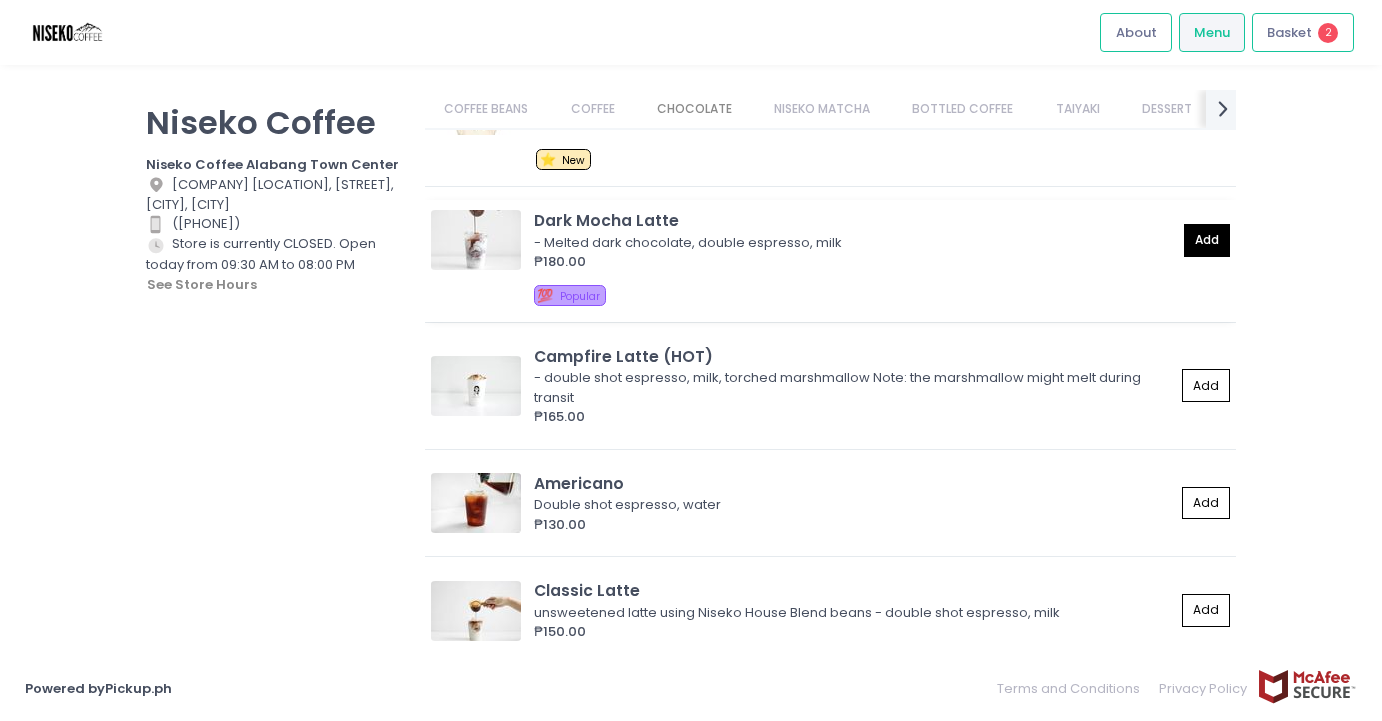 click on "Add" at bounding box center [1207, 240] 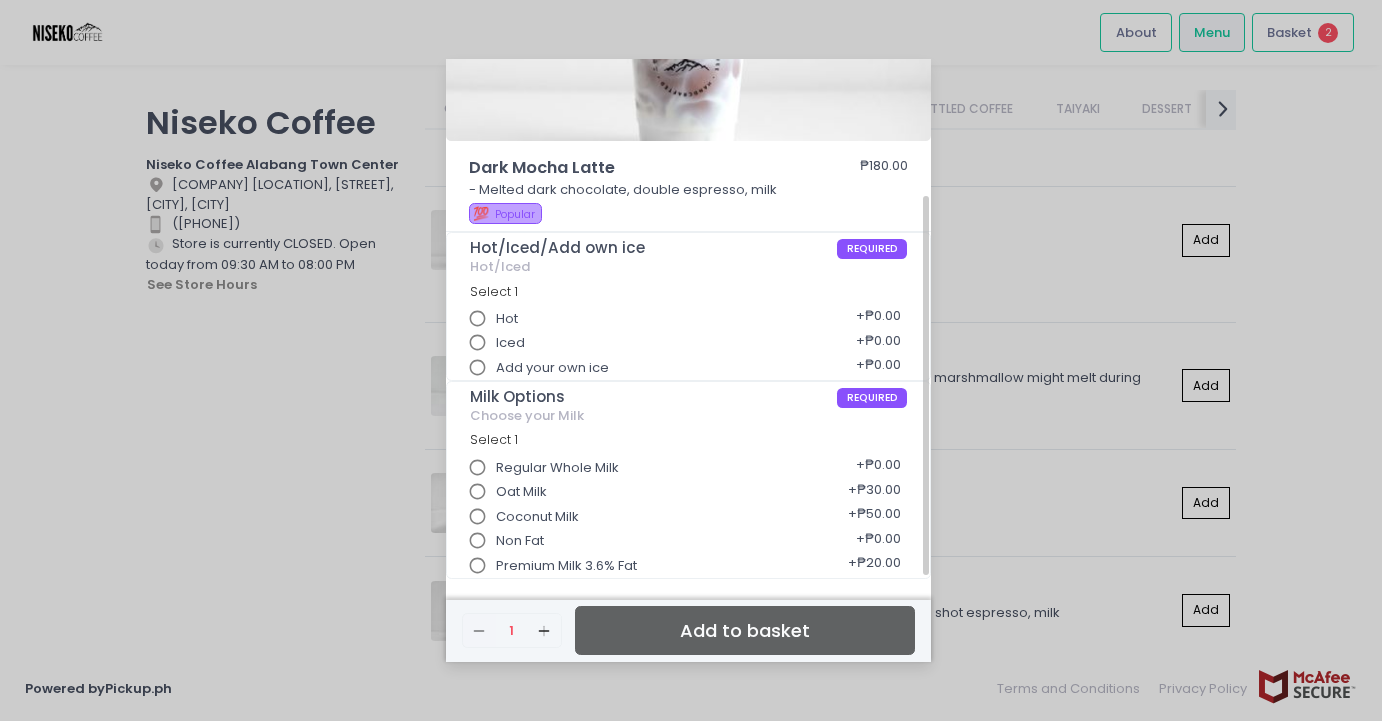 scroll, scrollTop: 194, scrollLeft: 0, axis: vertical 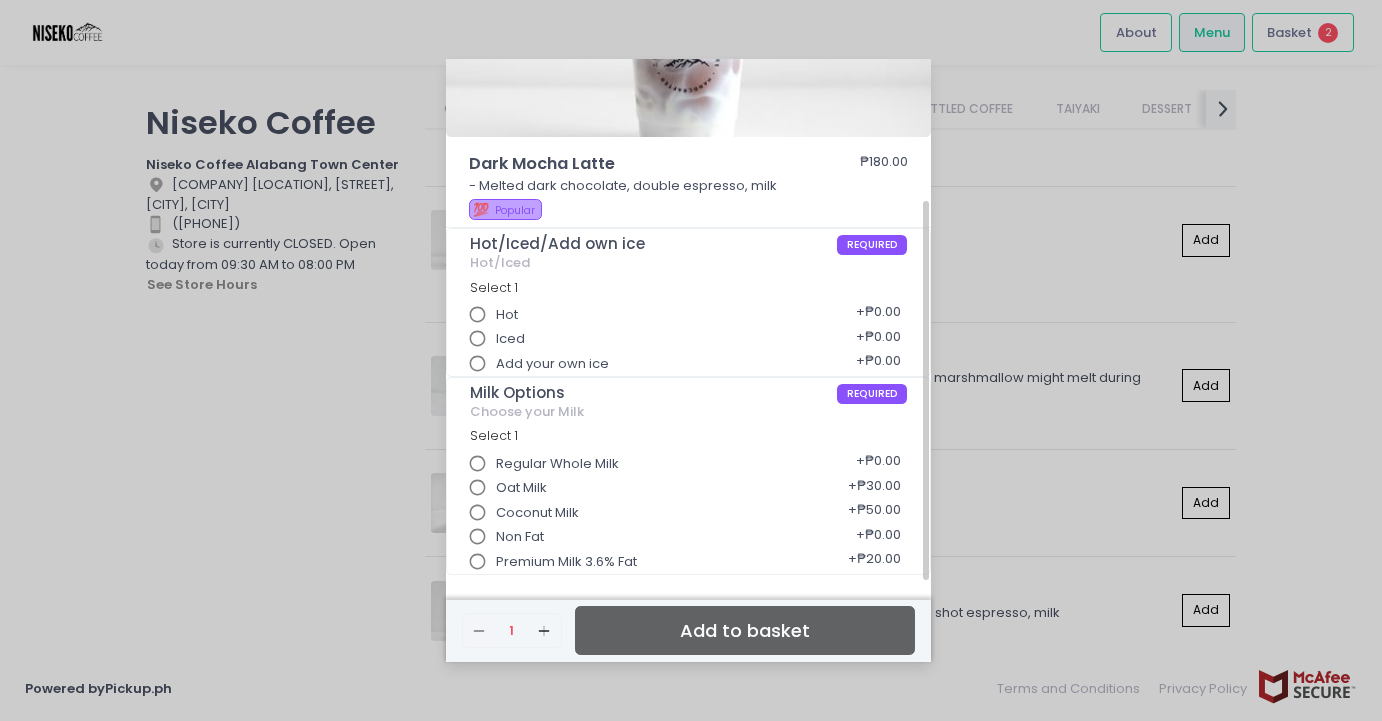 click on "Iced" at bounding box center [478, 339] 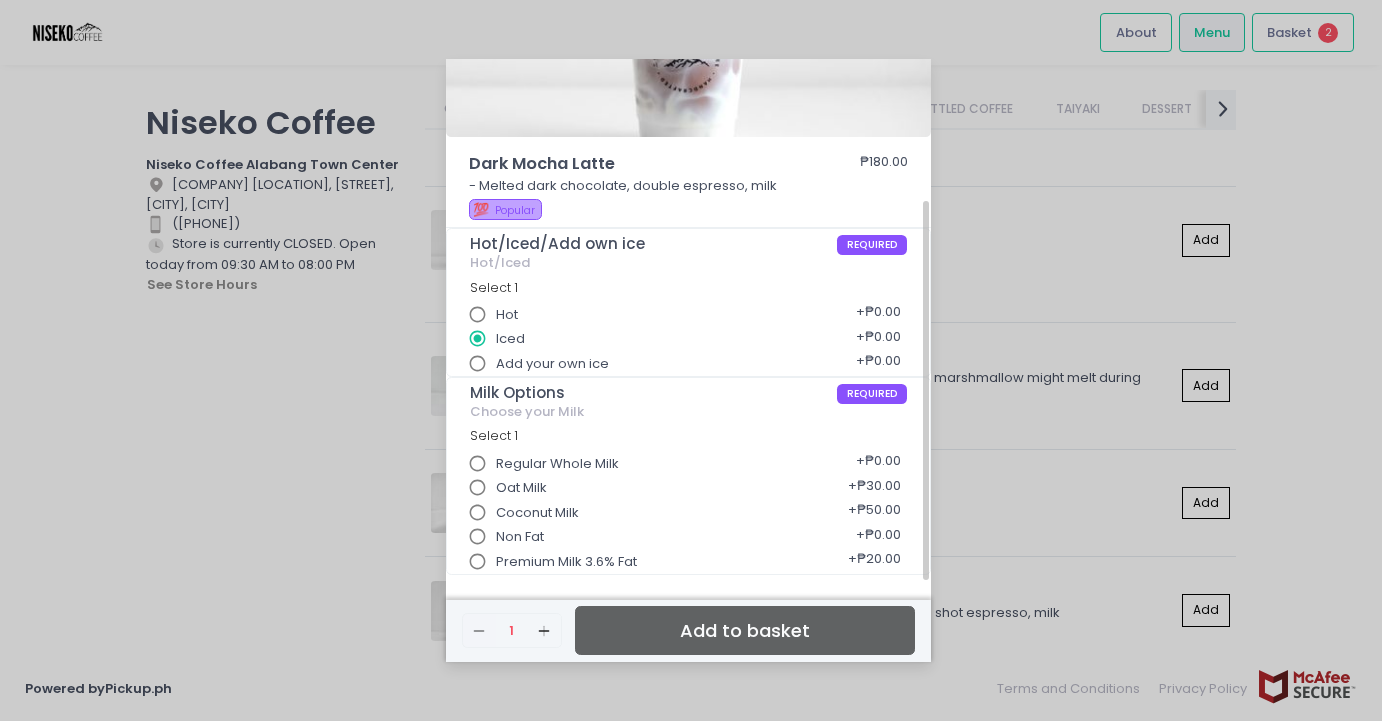 click on "Oat Milk" at bounding box center [478, 488] 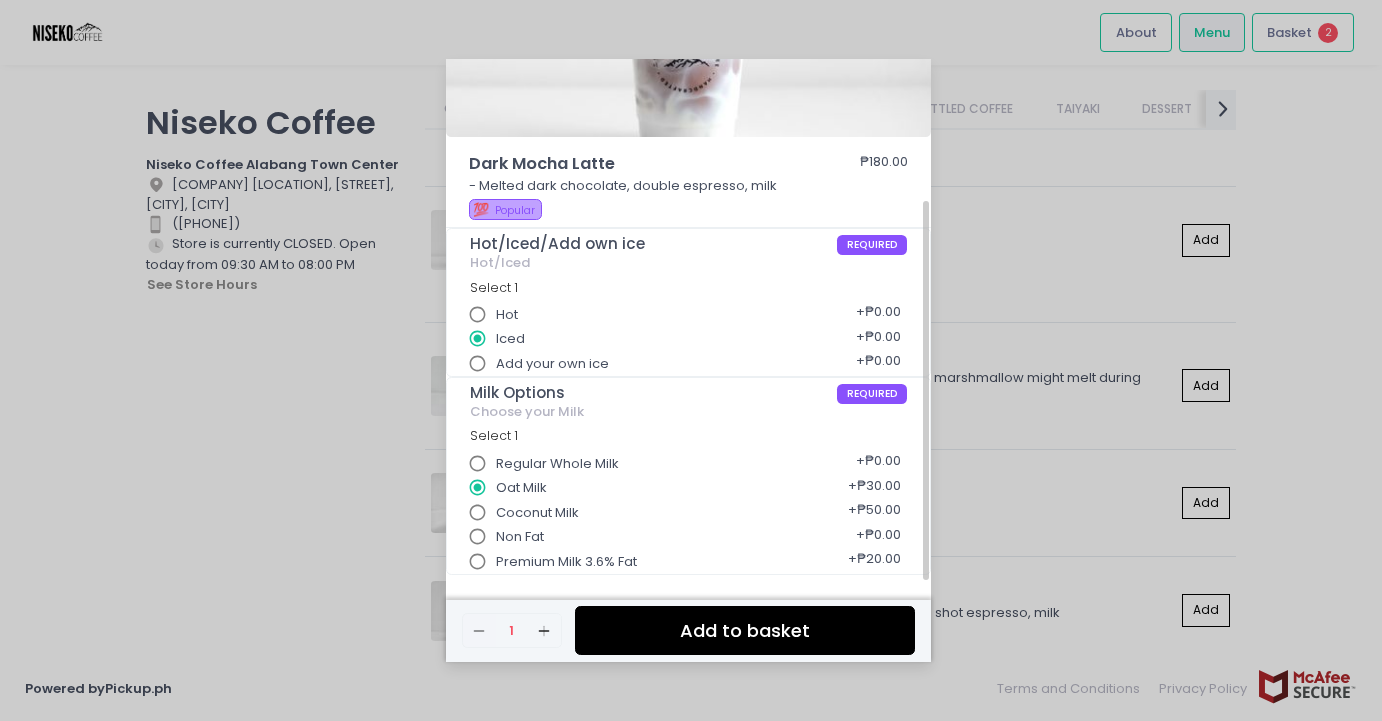click on "Premium Milk 3.6% Fat" at bounding box center [478, 562] 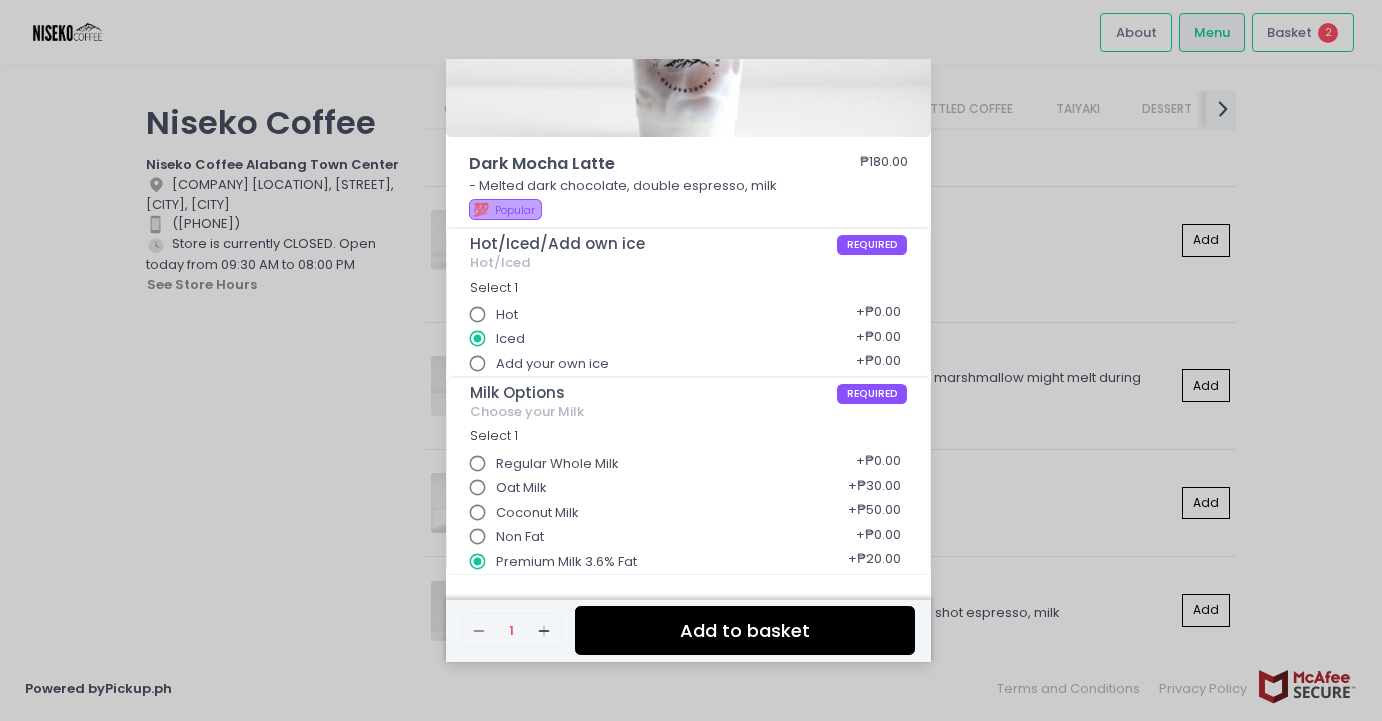 click on "Add to basket" at bounding box center (745, 630) 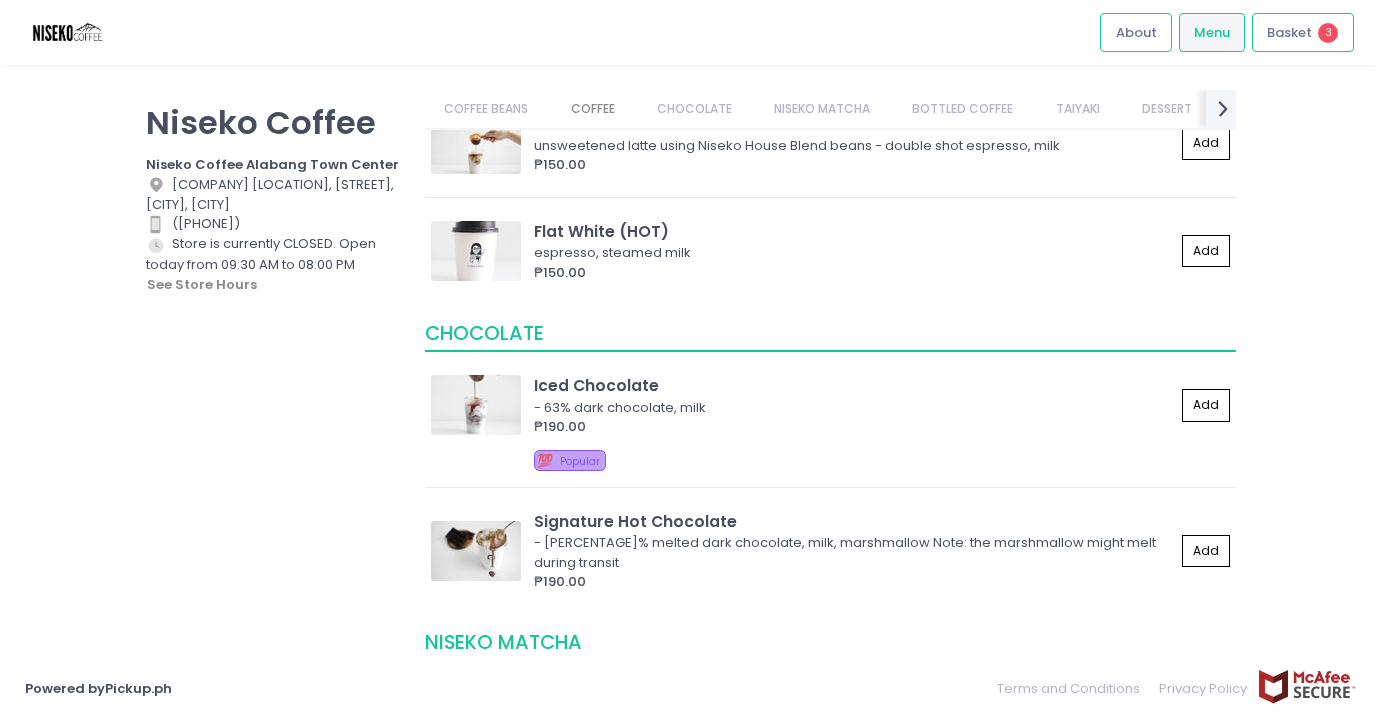 scroll, scrollTop: 1410, scrollLeft: 0, axis: vertical 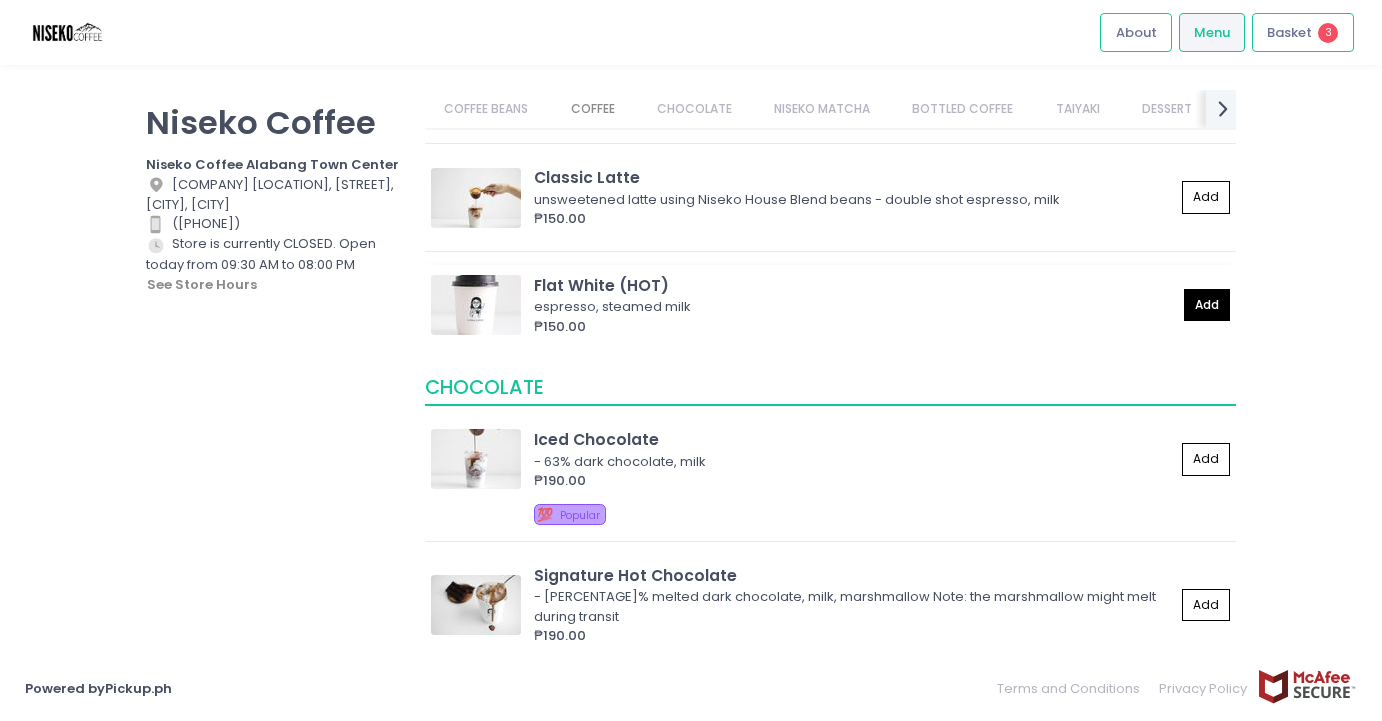 click on "Add" at bounding box center (1207, 305) 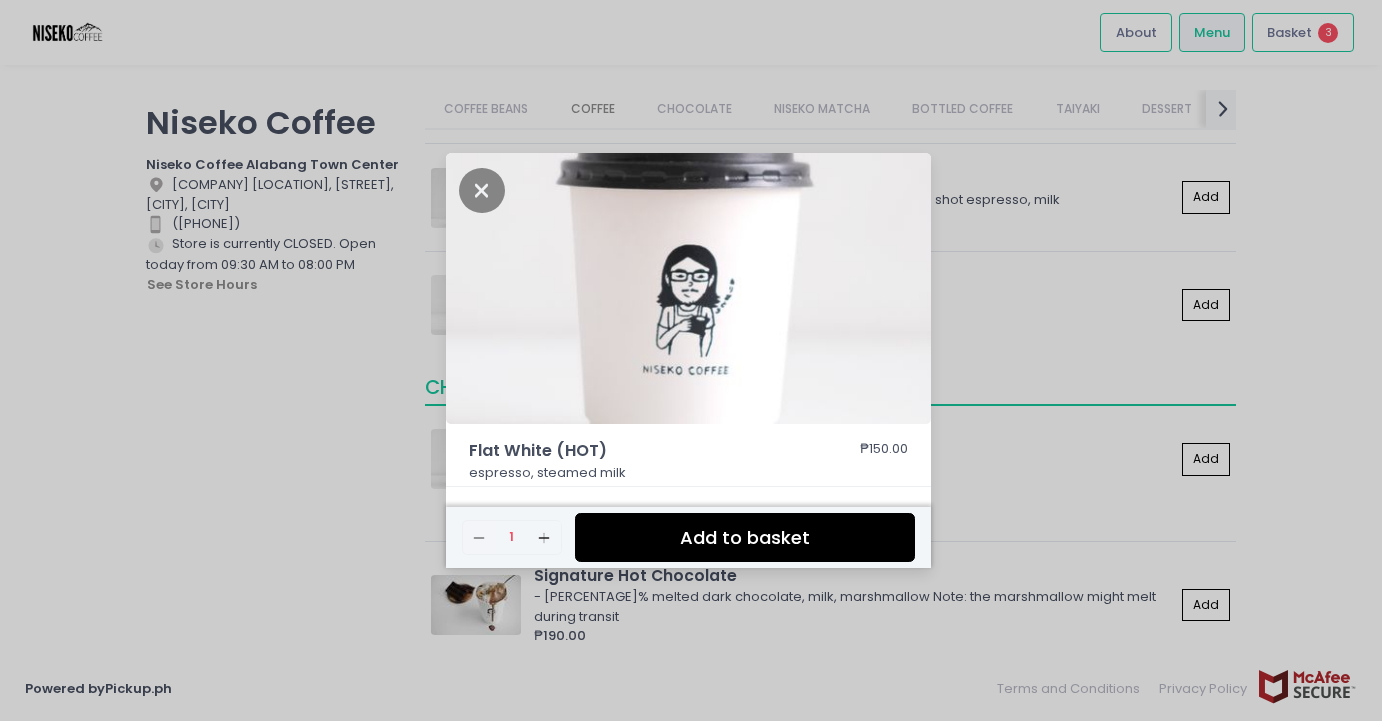 click on "Add to basket" at bounding box center (745, 537) 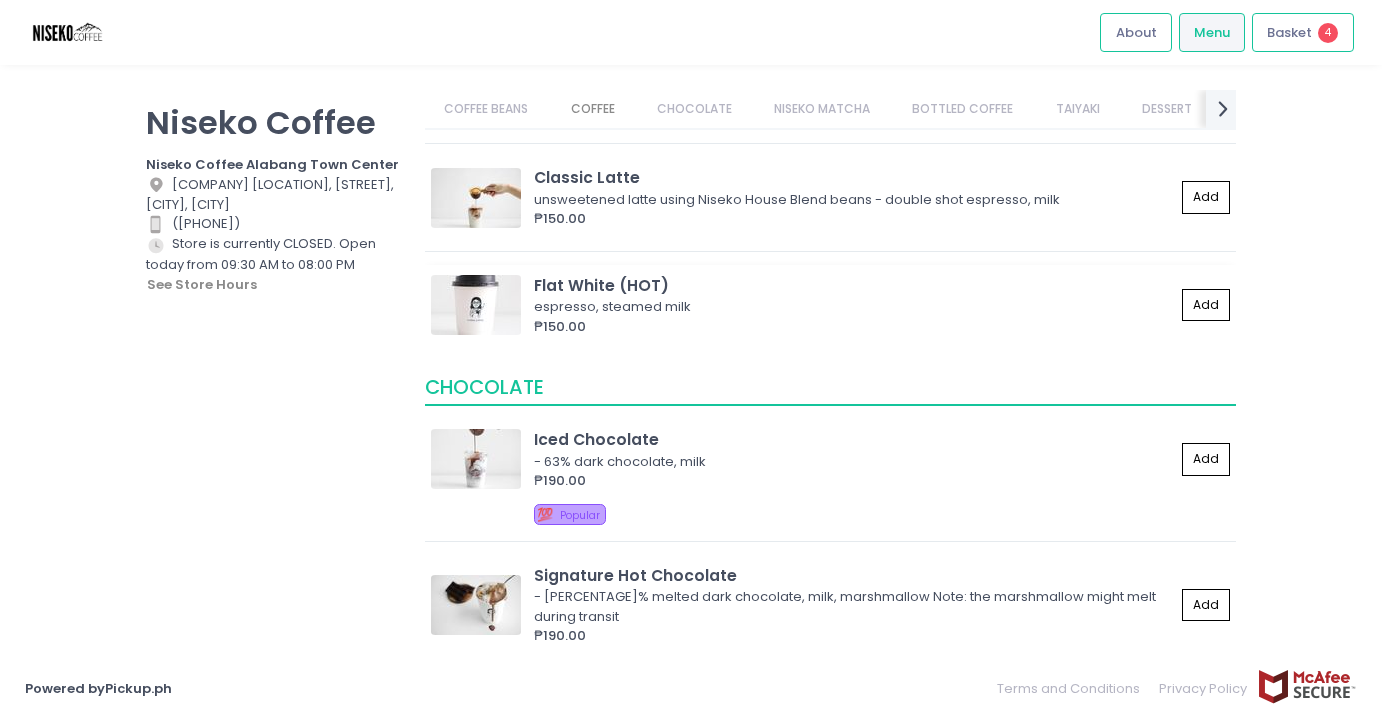 click on "espresso, steamed milk" at bounding box center (851, 307) 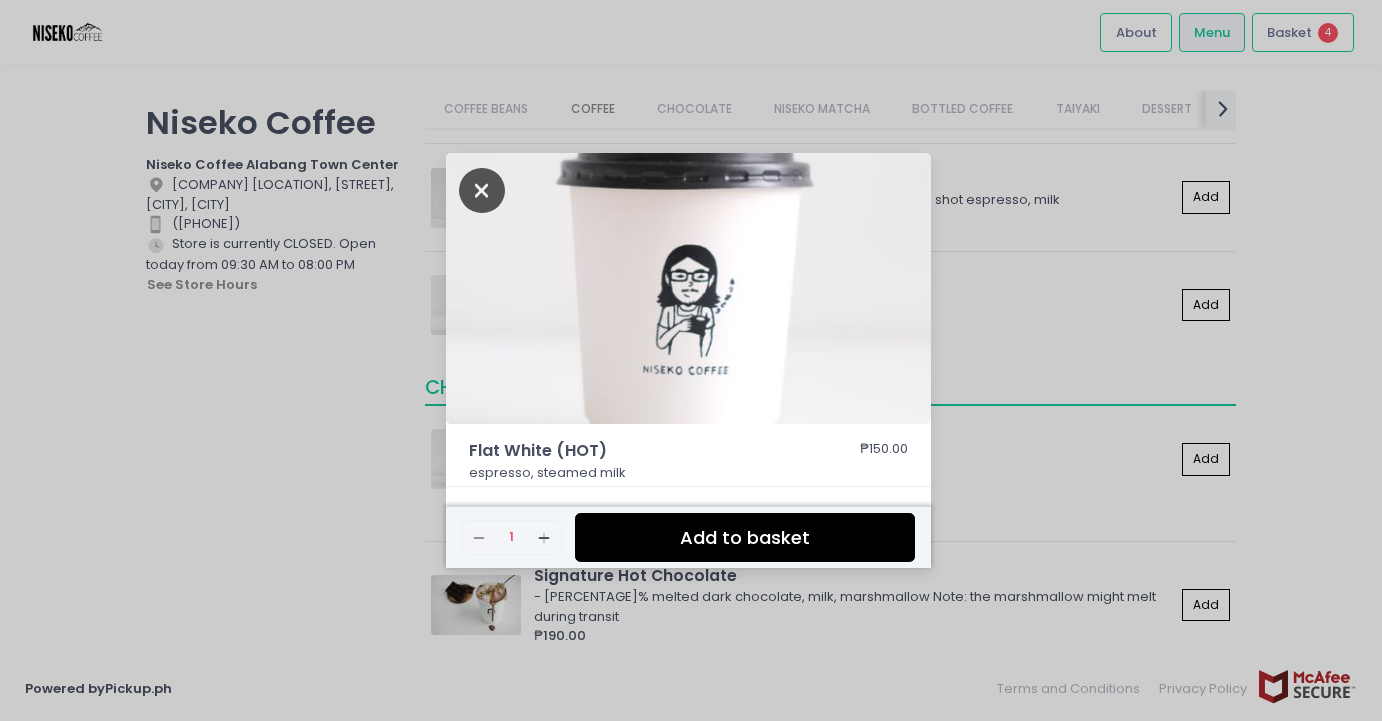 click at bounding box center (482, 190) 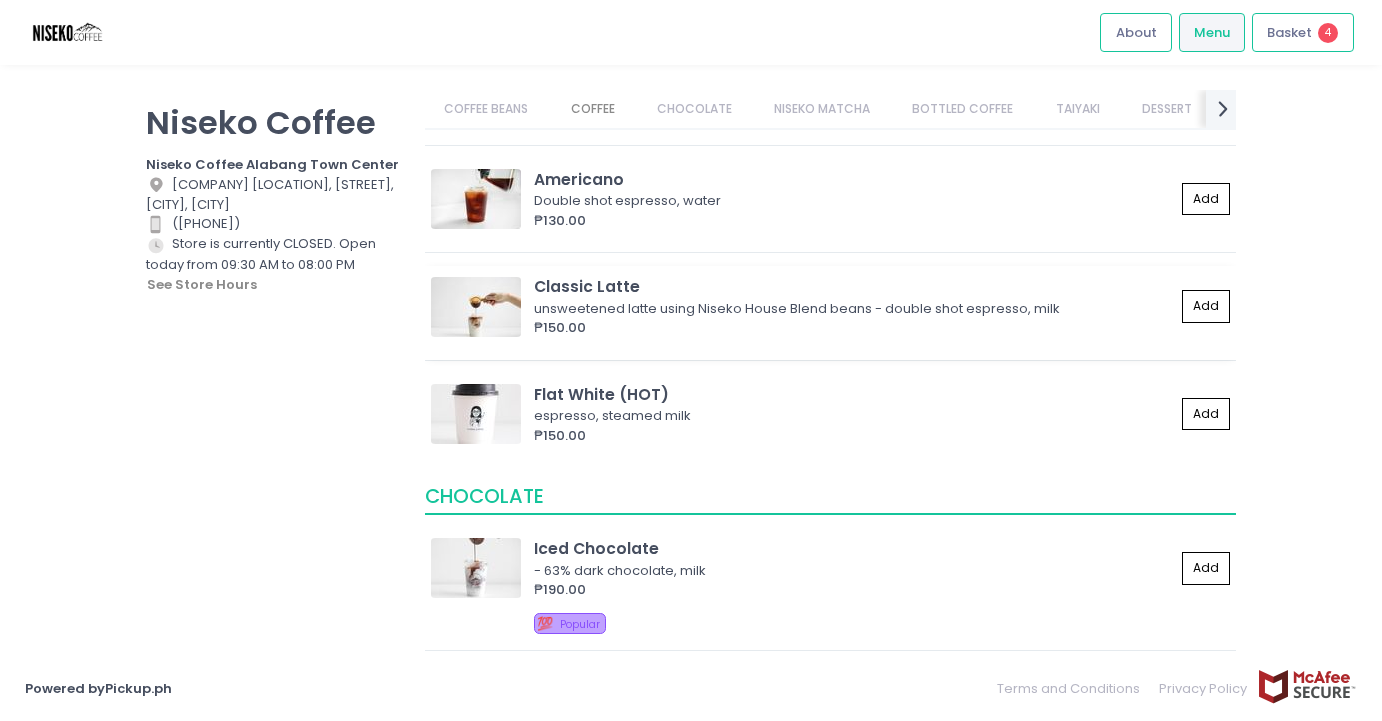 scroll, scrollTop: 1295, scrollLeft: 0, axis: vertical 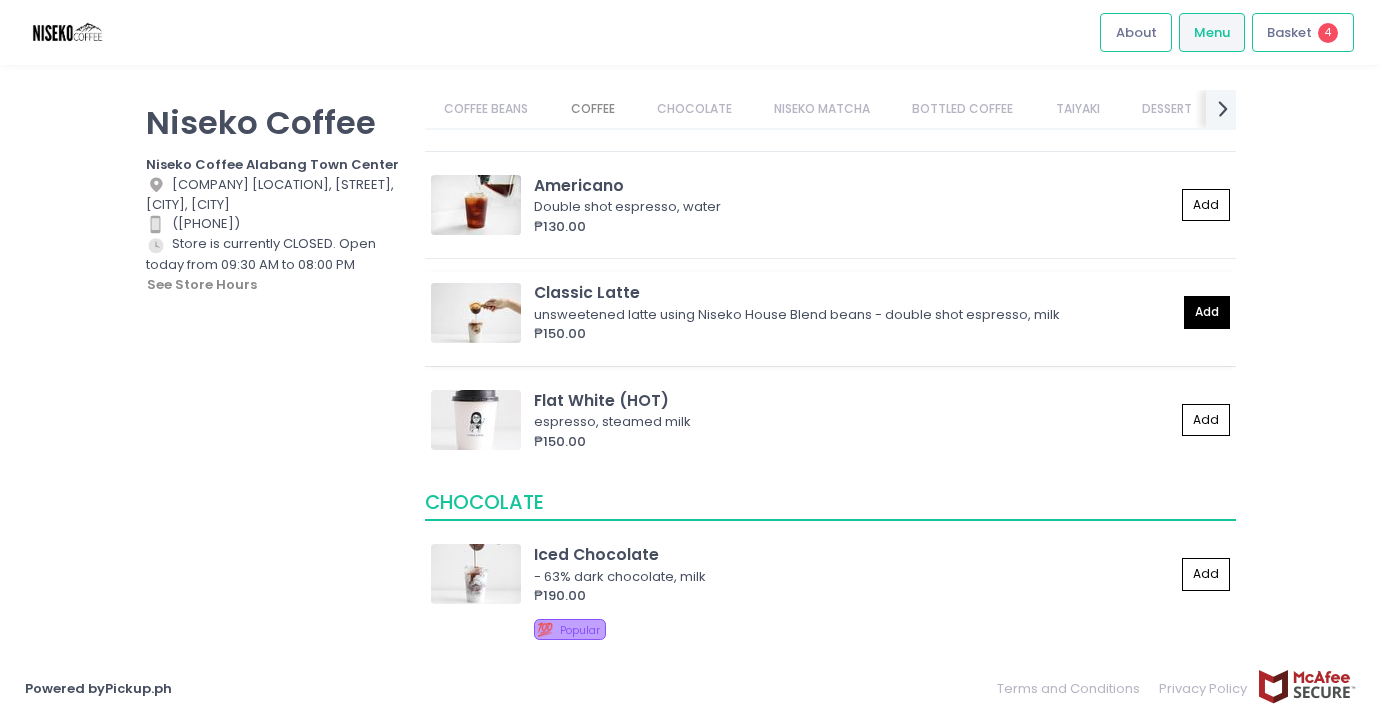 click on "Add" at bounding box center [1207, 312] 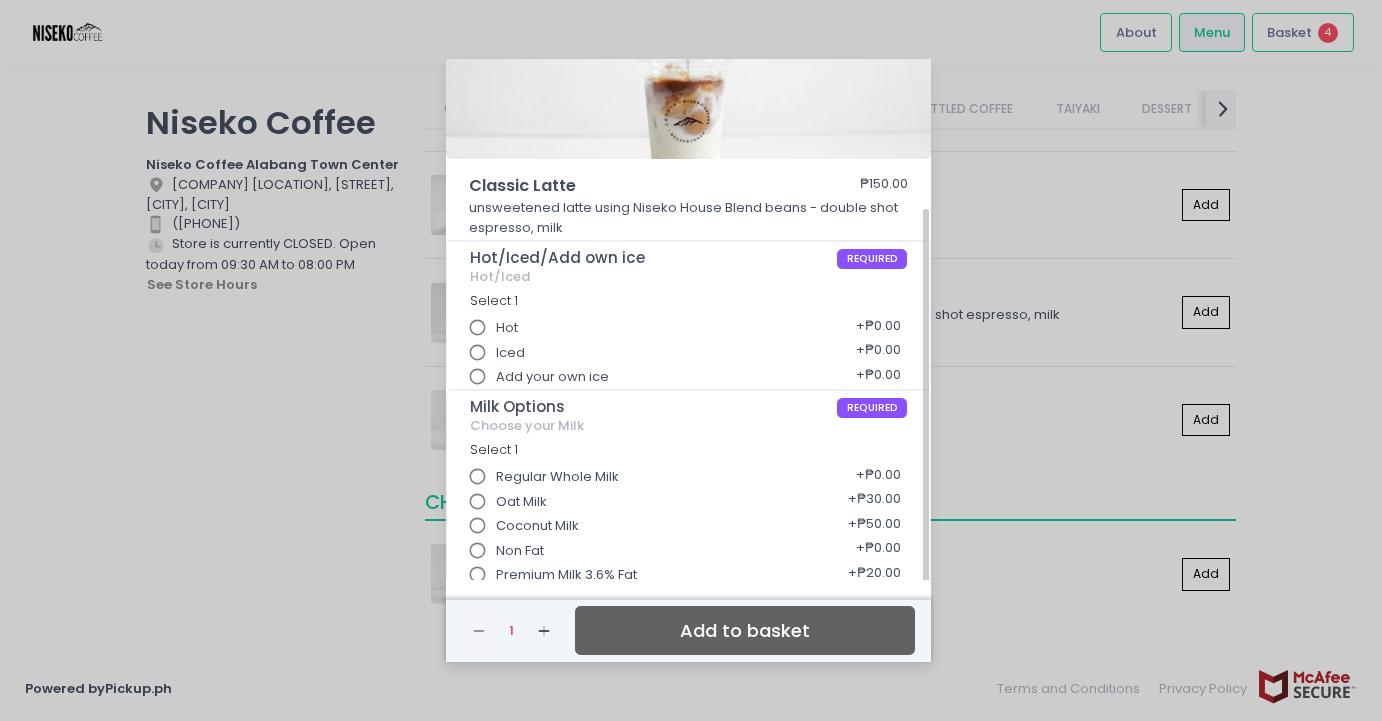 scroll, scrollTop: 185, scrollLeft: 0, axis: vertical 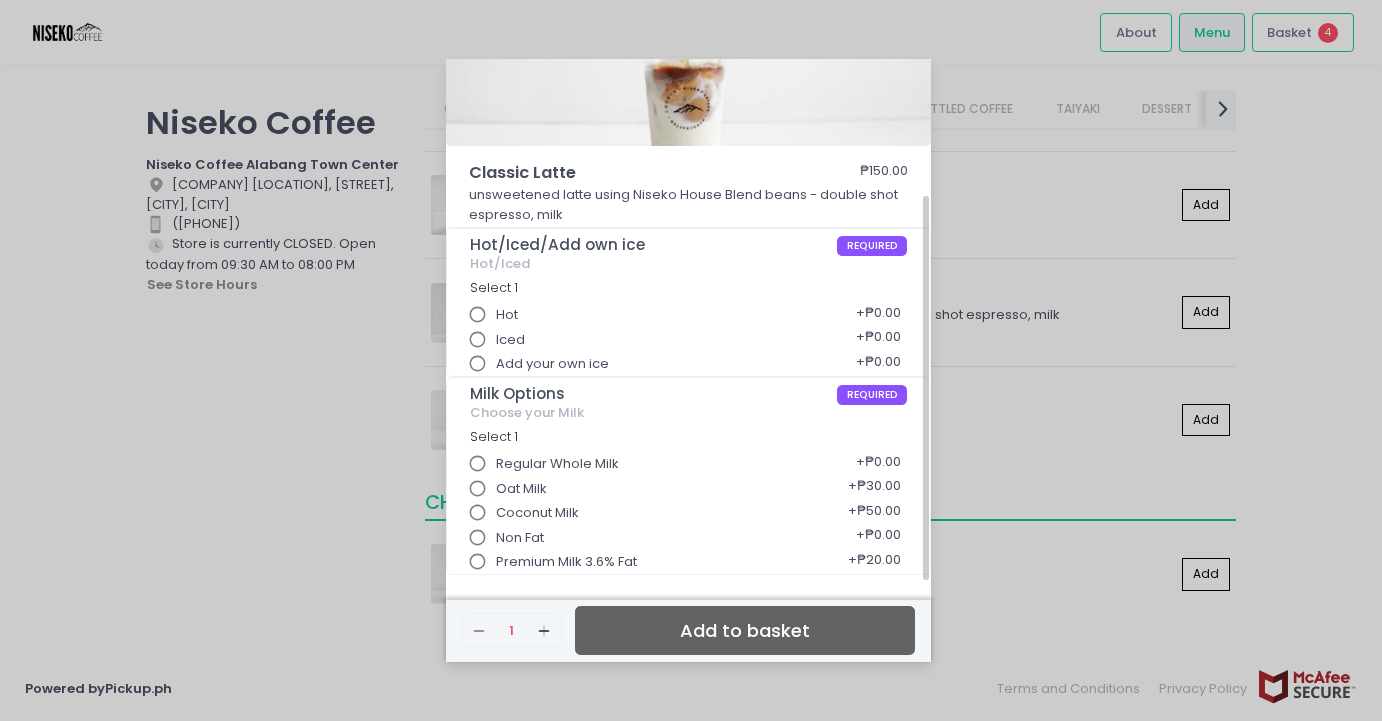 click on "Premium Milk 3.6% Fat" at bounding box center (478, 562) 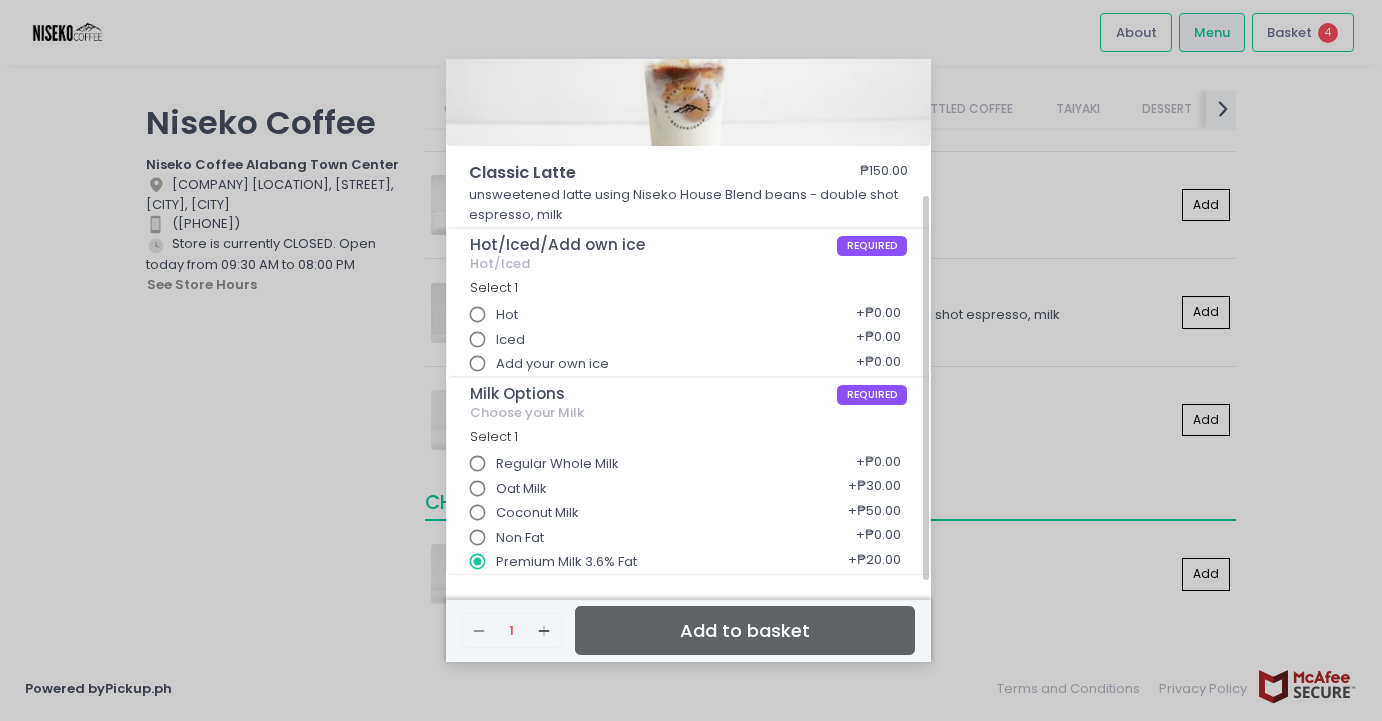 click on "Hot" at bounding box center (478, 315) 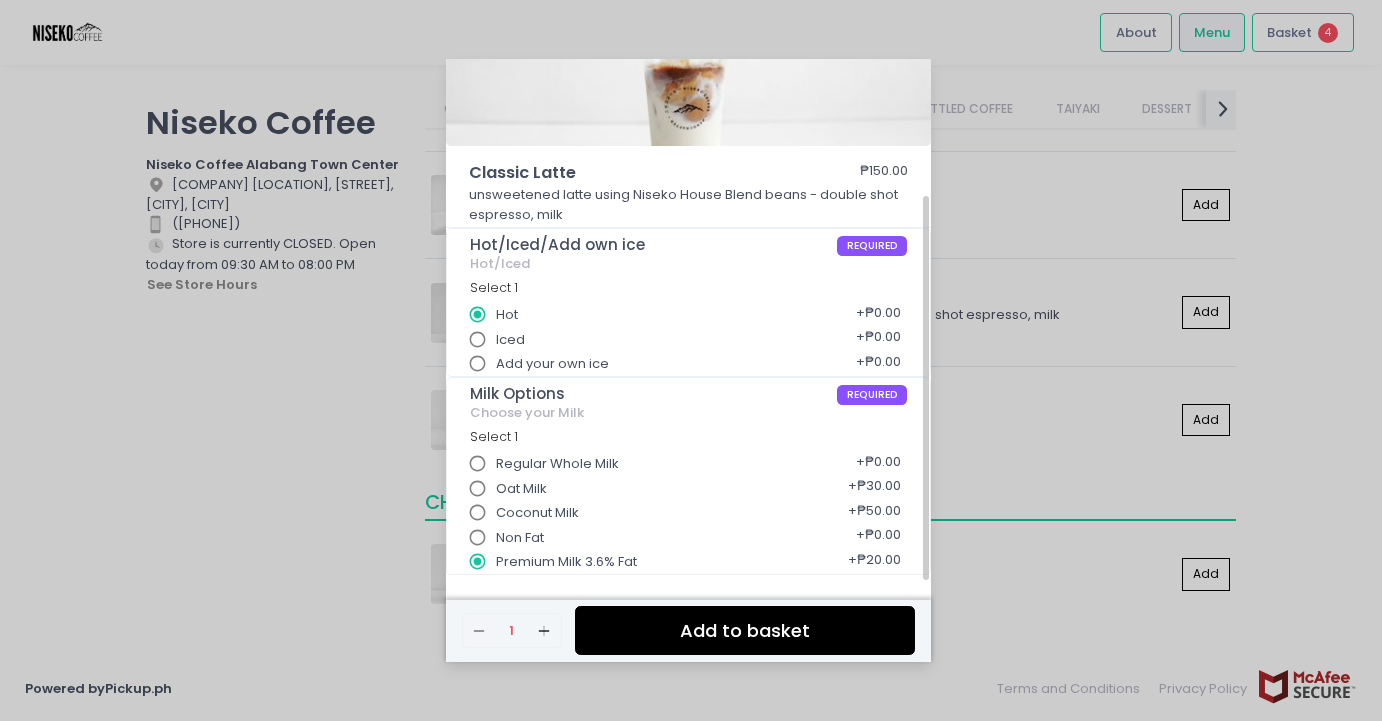 click on "Add to basket" at bounding box center [745, 630] 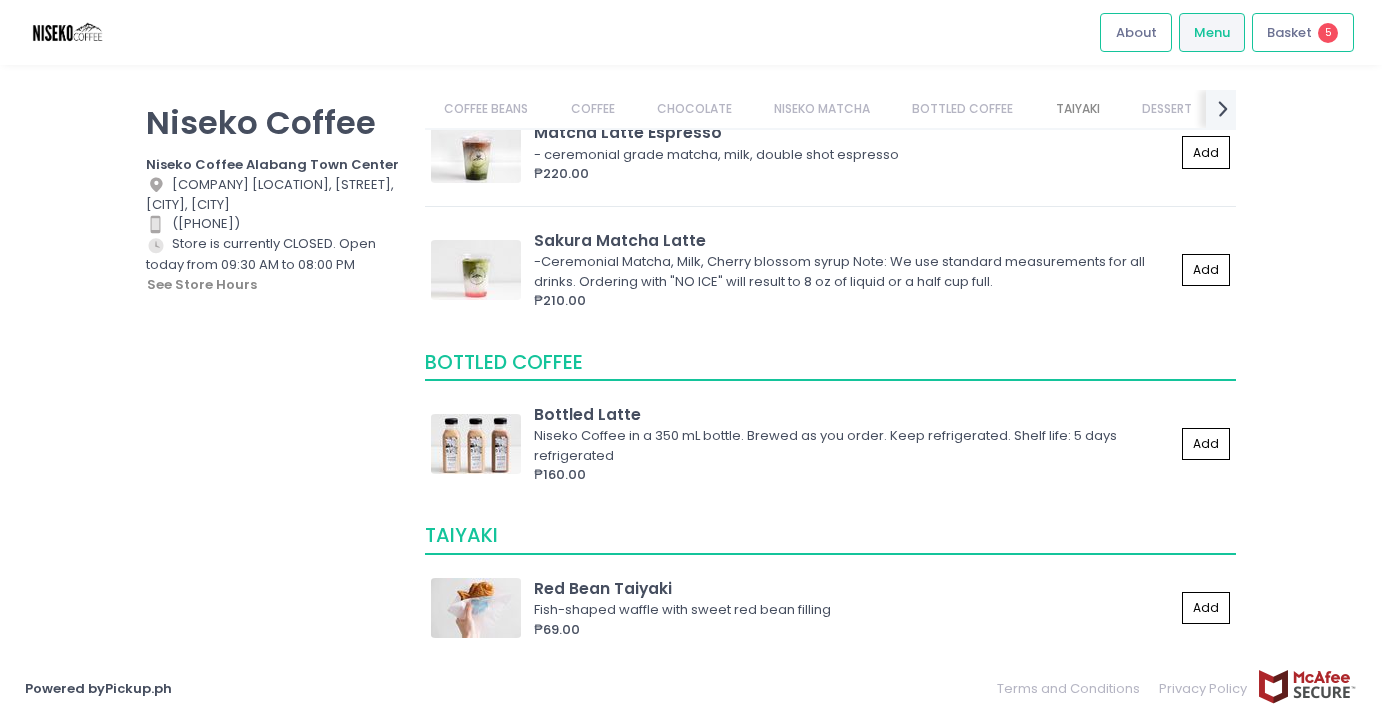 scroll, scrollTop: 2215, scrollLeft: 0, axis: vertical 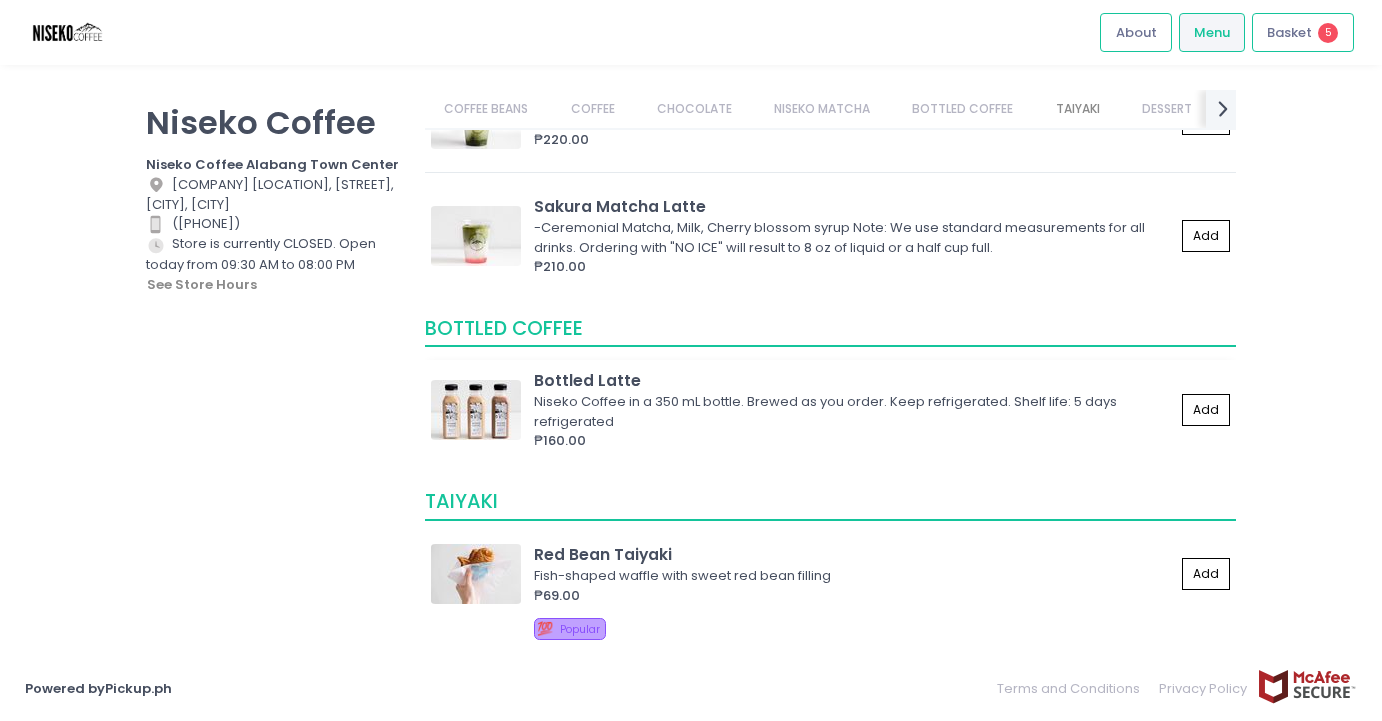 click on "Niseko Coffee in a 350 mL bottle. Brewed as you order. Keep refrigerated.
Shelf life: 5 days refrigerated" at bounding box center (851, 411) 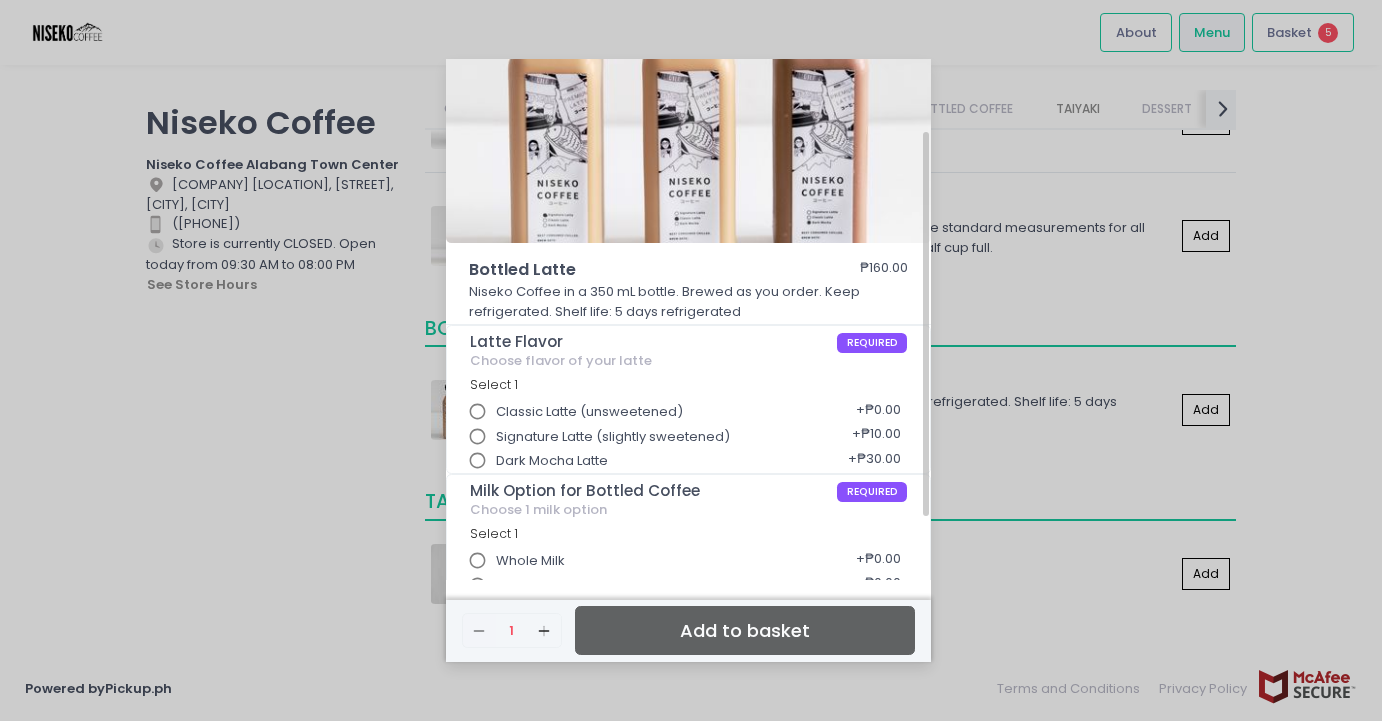 scroll, scrollTop: 111, scrollLeft: 0, axis: vertical 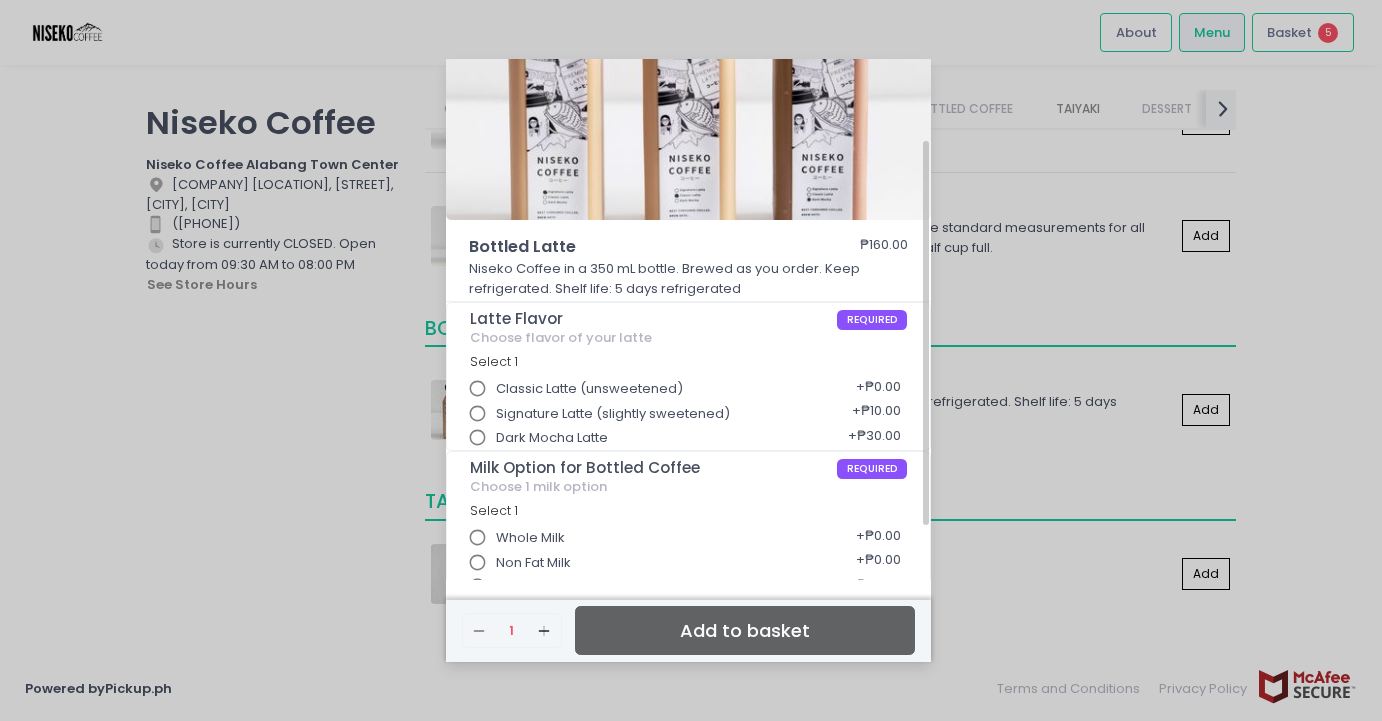 click on "Dark Mocha Latte" at bounding box center [478, 438] 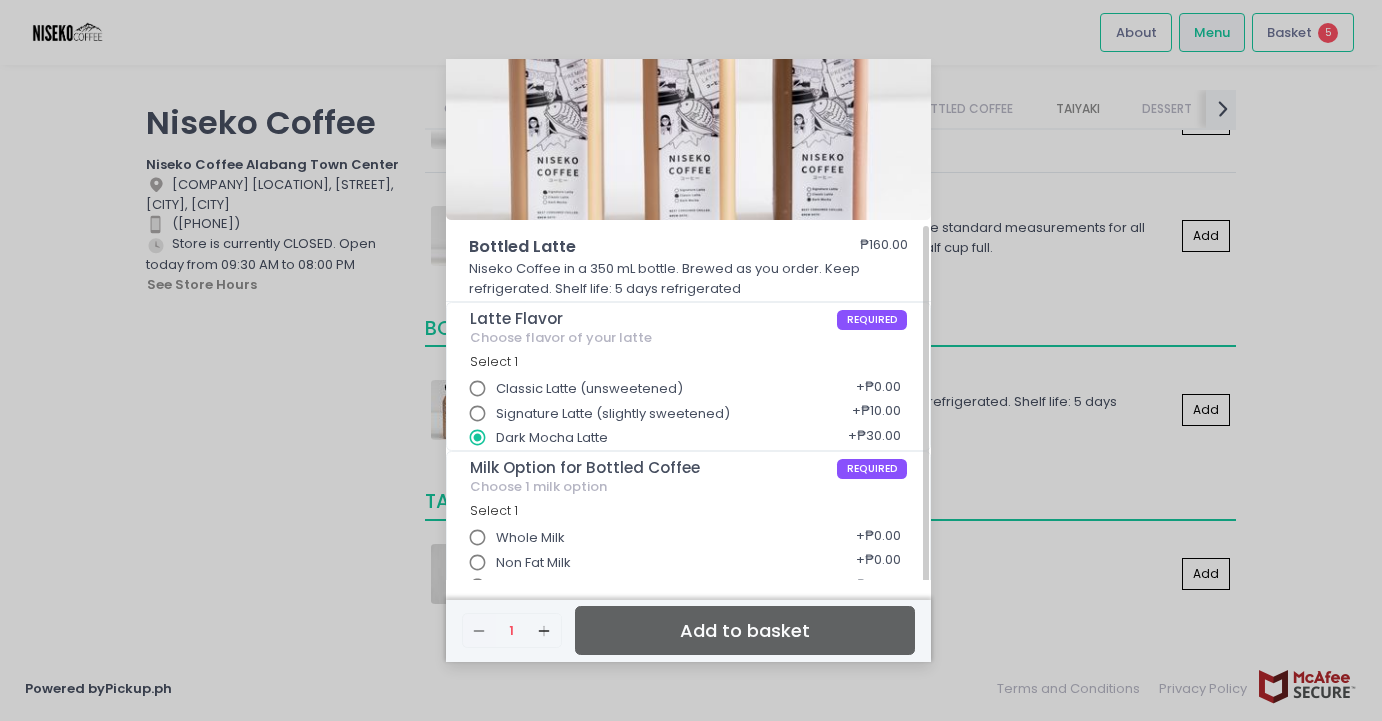 scroll, scrollTop: 185, scrollLeft: 0, axis: vertical 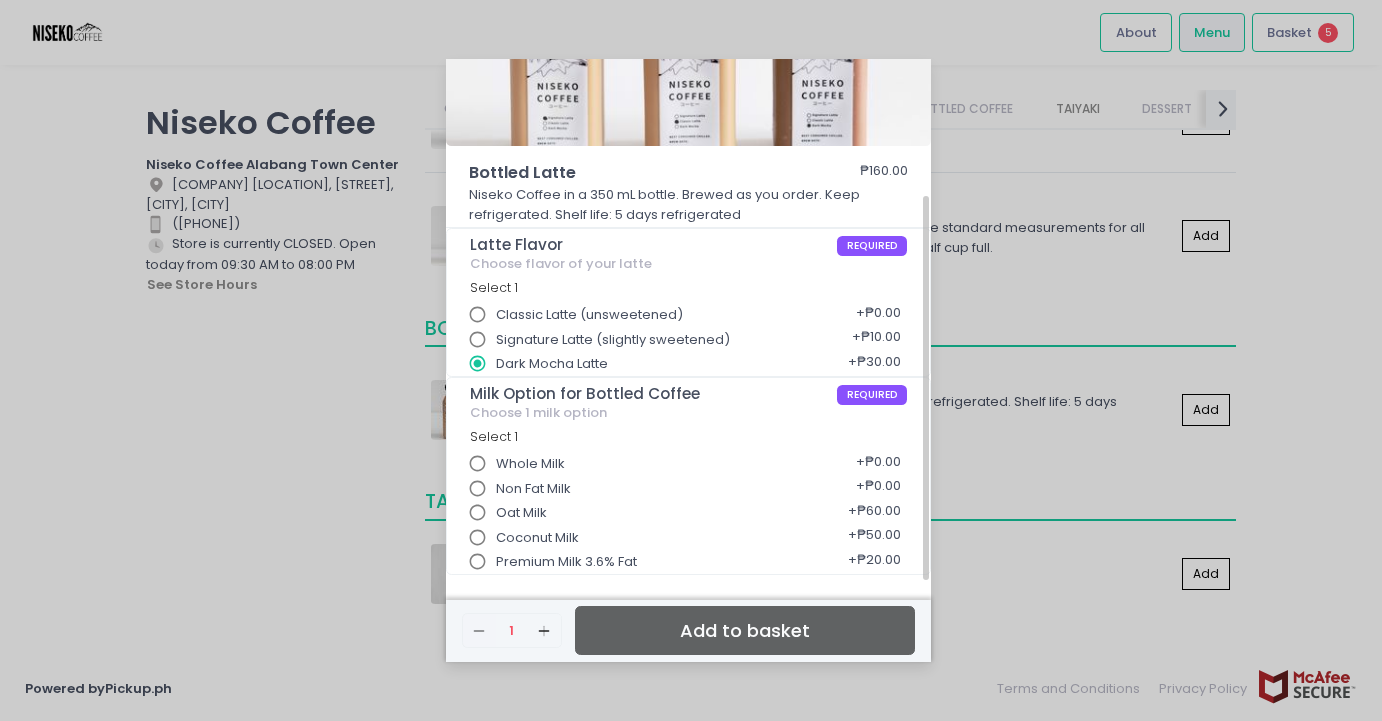 click on "Premium Milk 3.6% Fat" at bounding box center [478, 562] 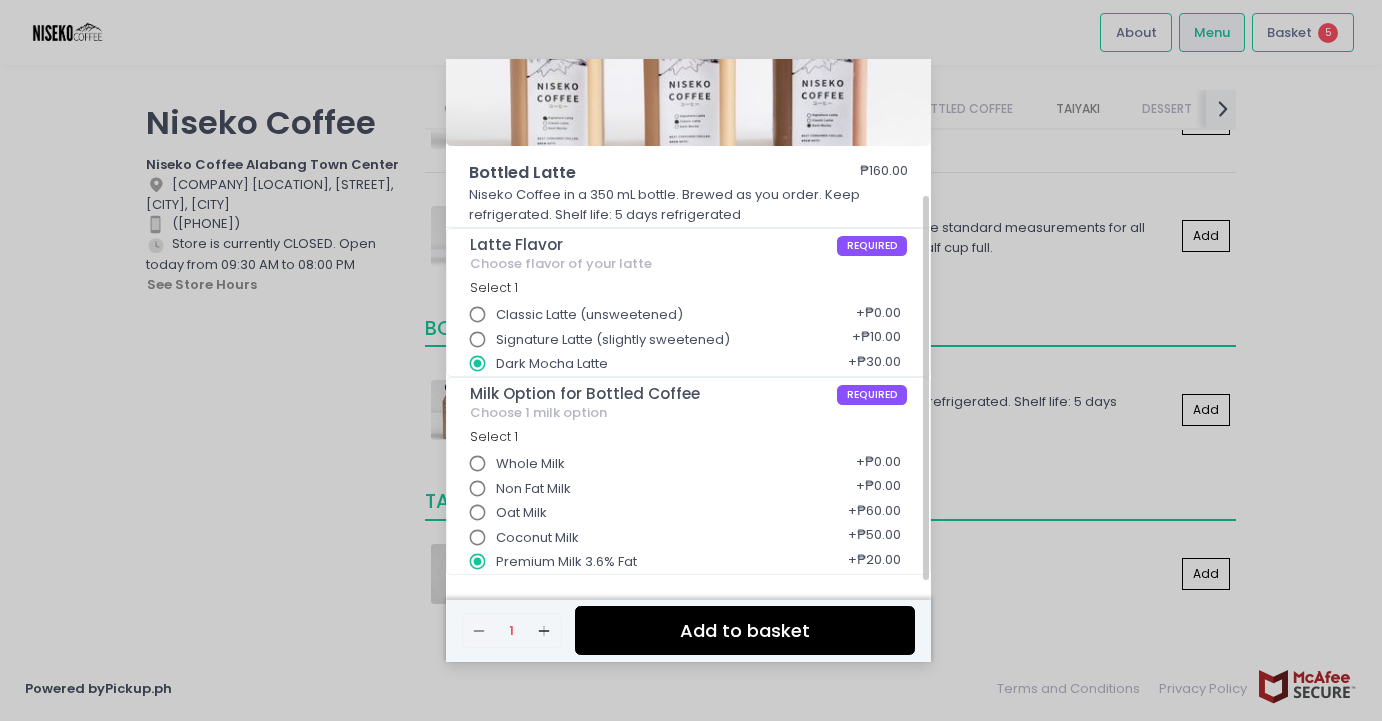 click on "Add to basket" at bounding box center (745, 630) 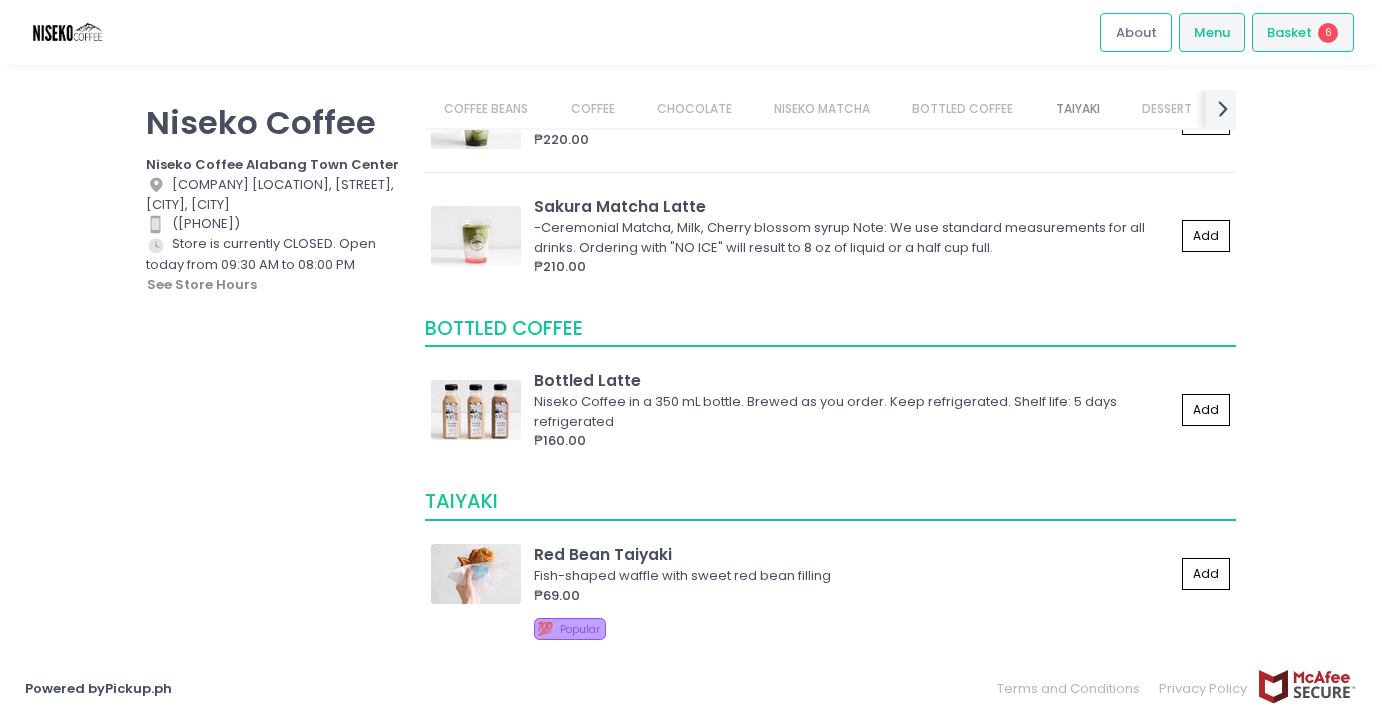 click on "Basket" at bounding box center [1289, 33] 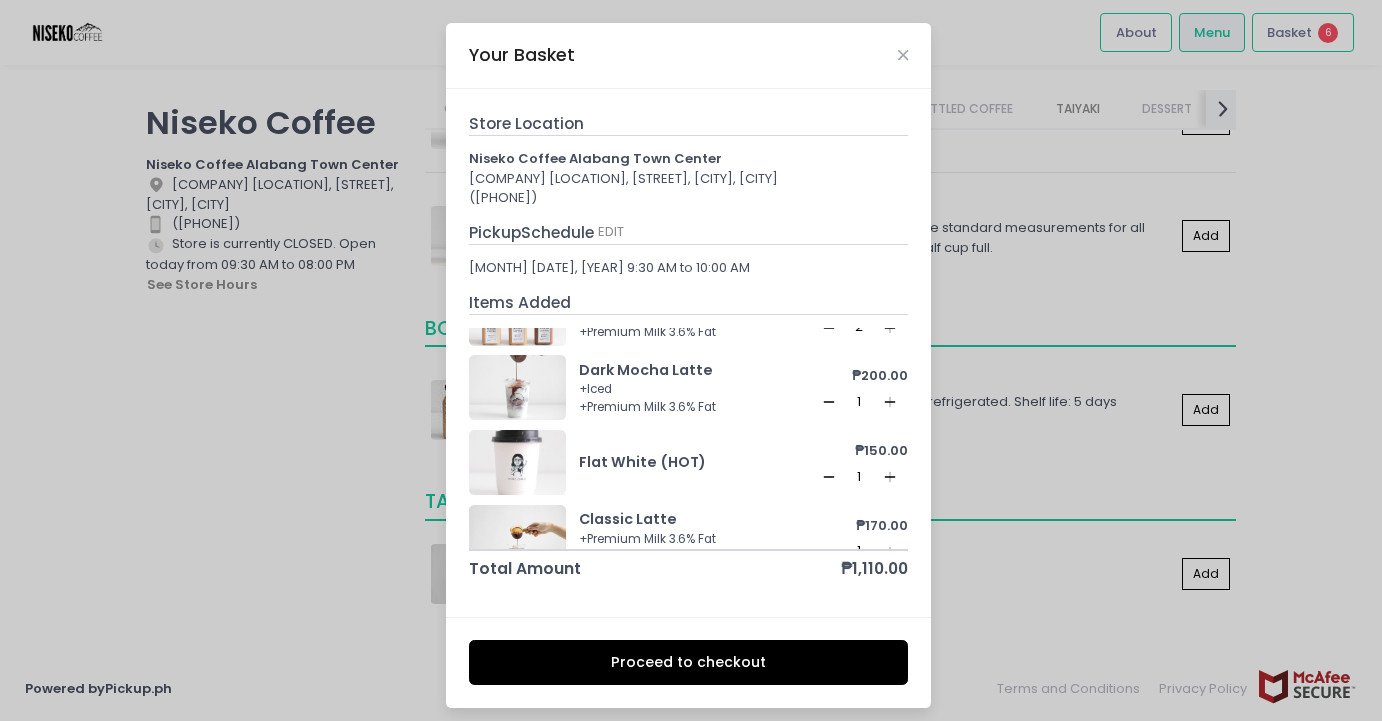 scroll, scrollTop: 85, scrollLeft: 0, axis: vertical 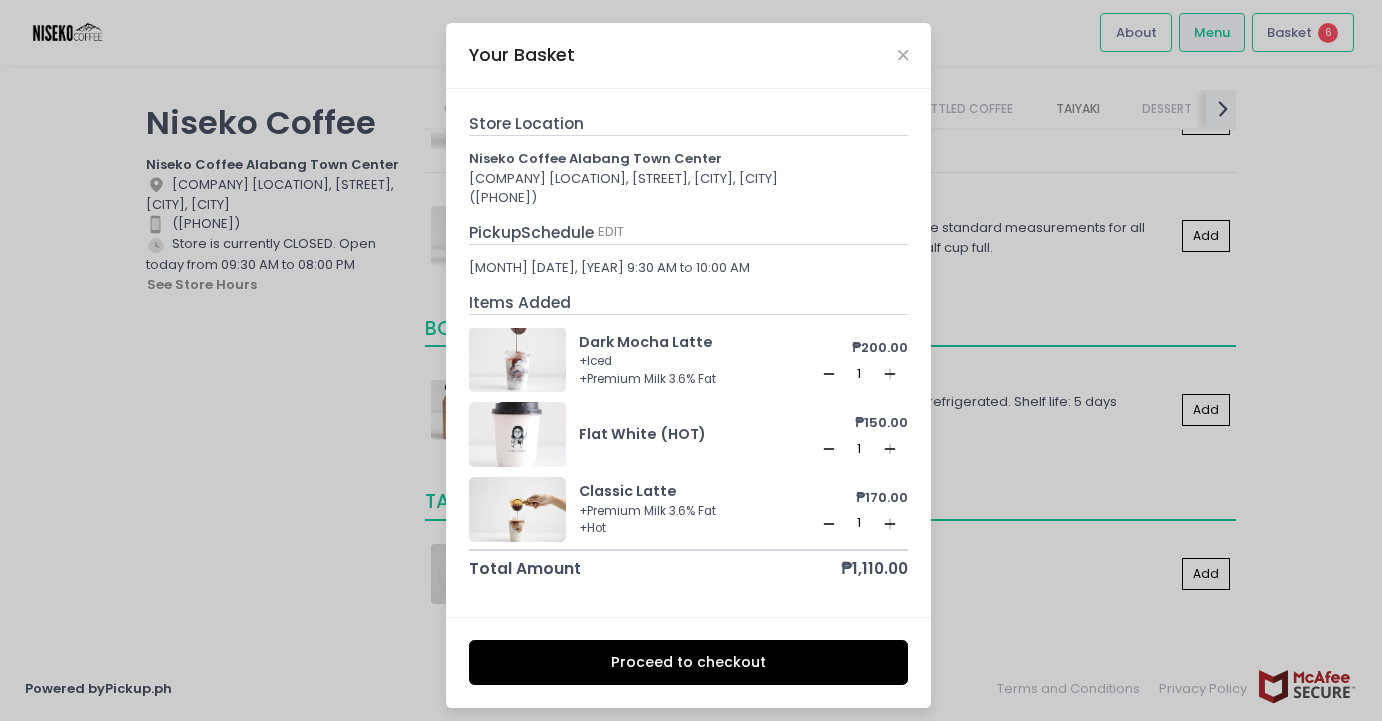 click on "Remove Created with Sketch." 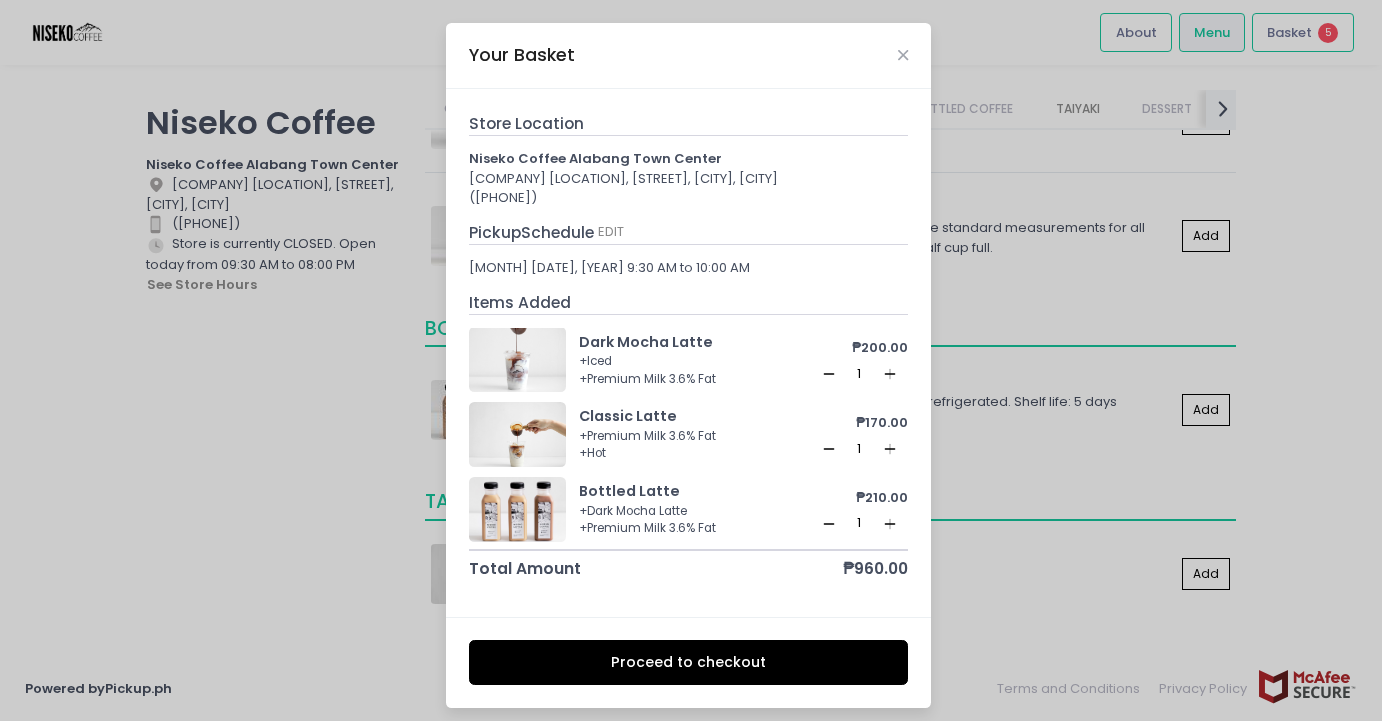 scroll, scrollTop: 88, scrollLeft: 0, axis: vertical 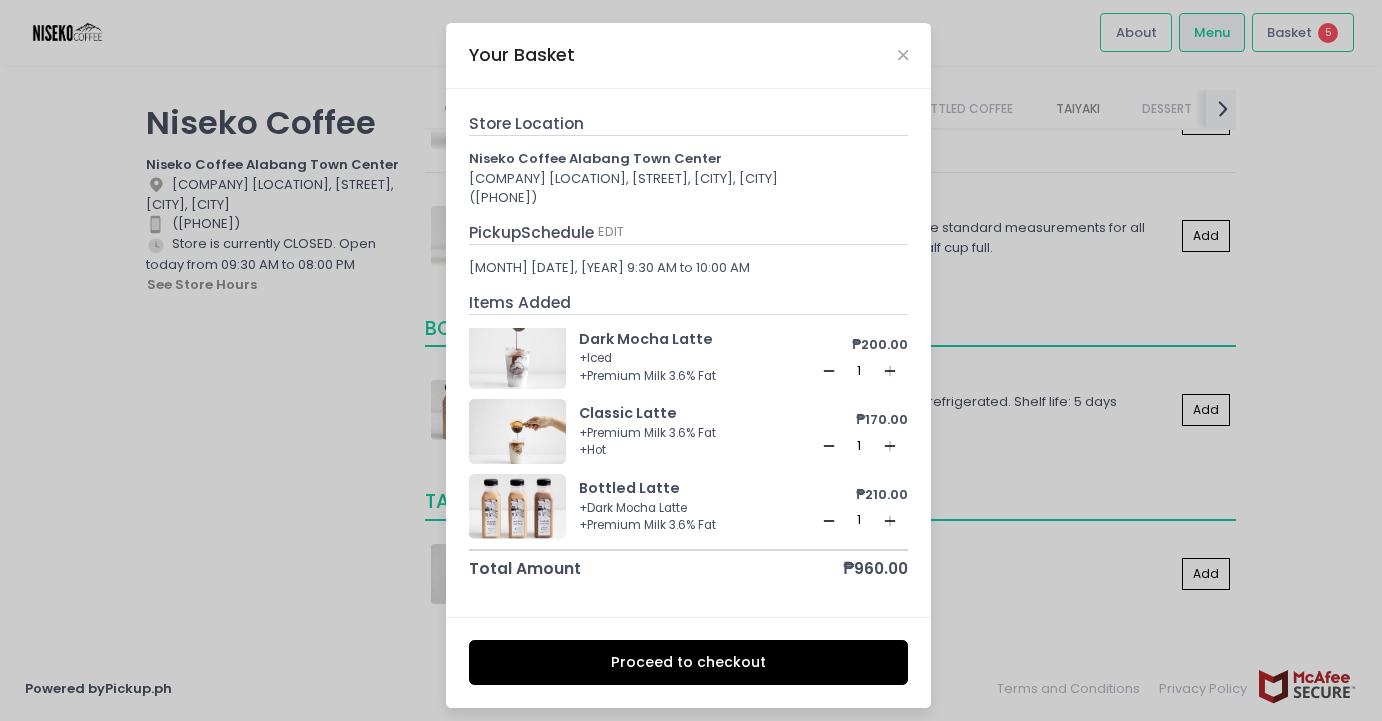 click on "Add Created with Sketch." 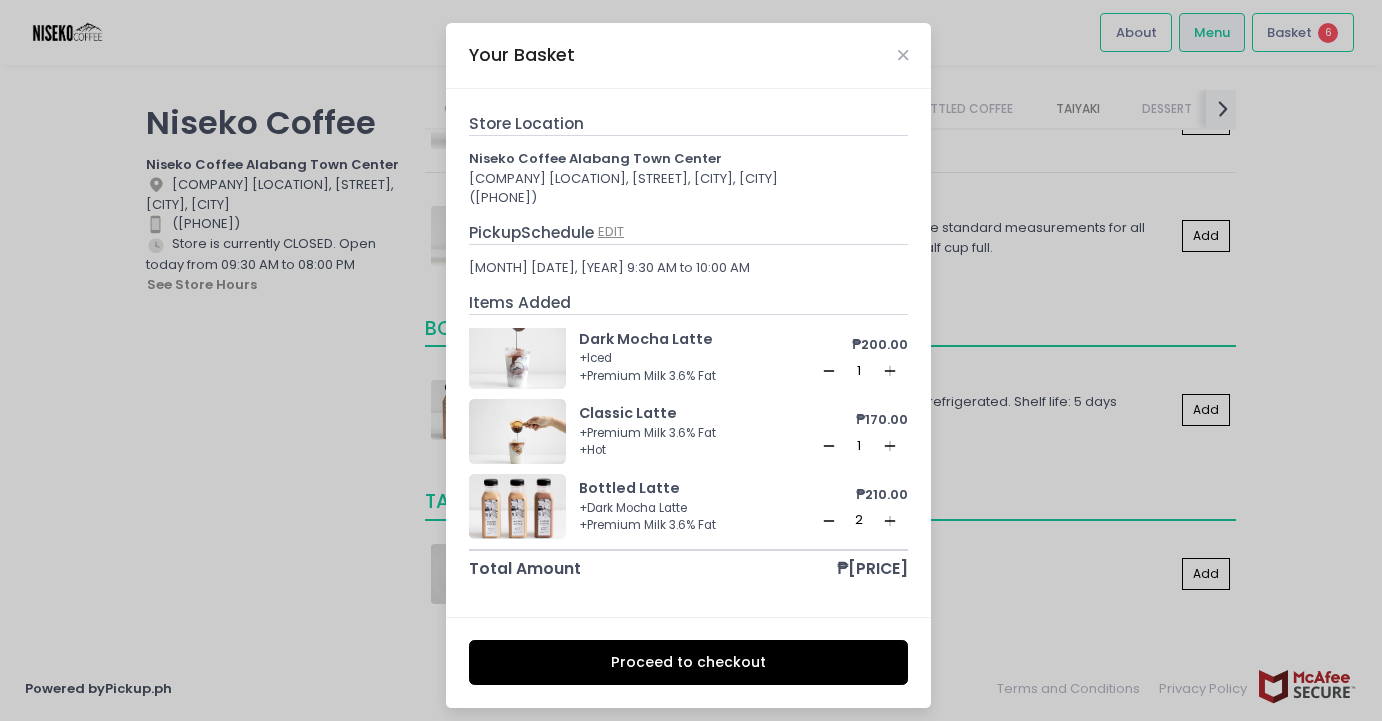 click on "EDIT" at bounding box center [611, 232] 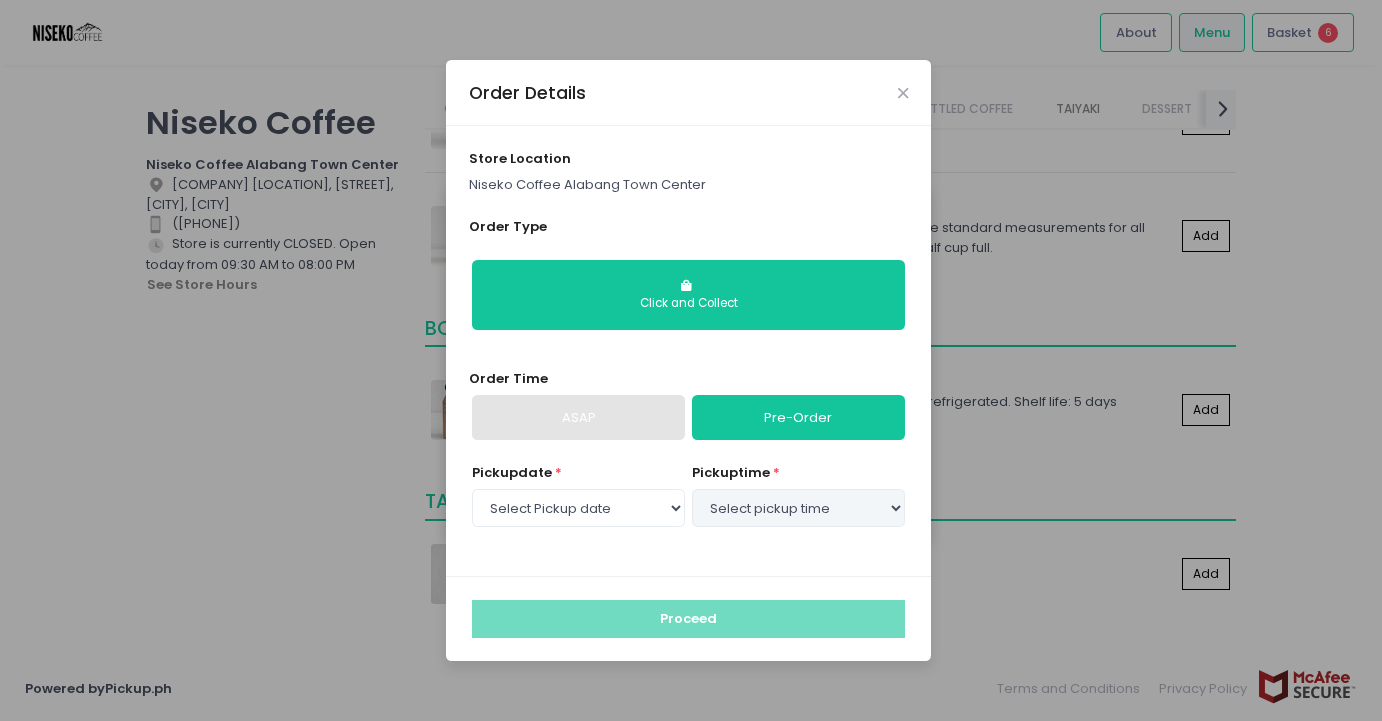 select on "2025-08-03" 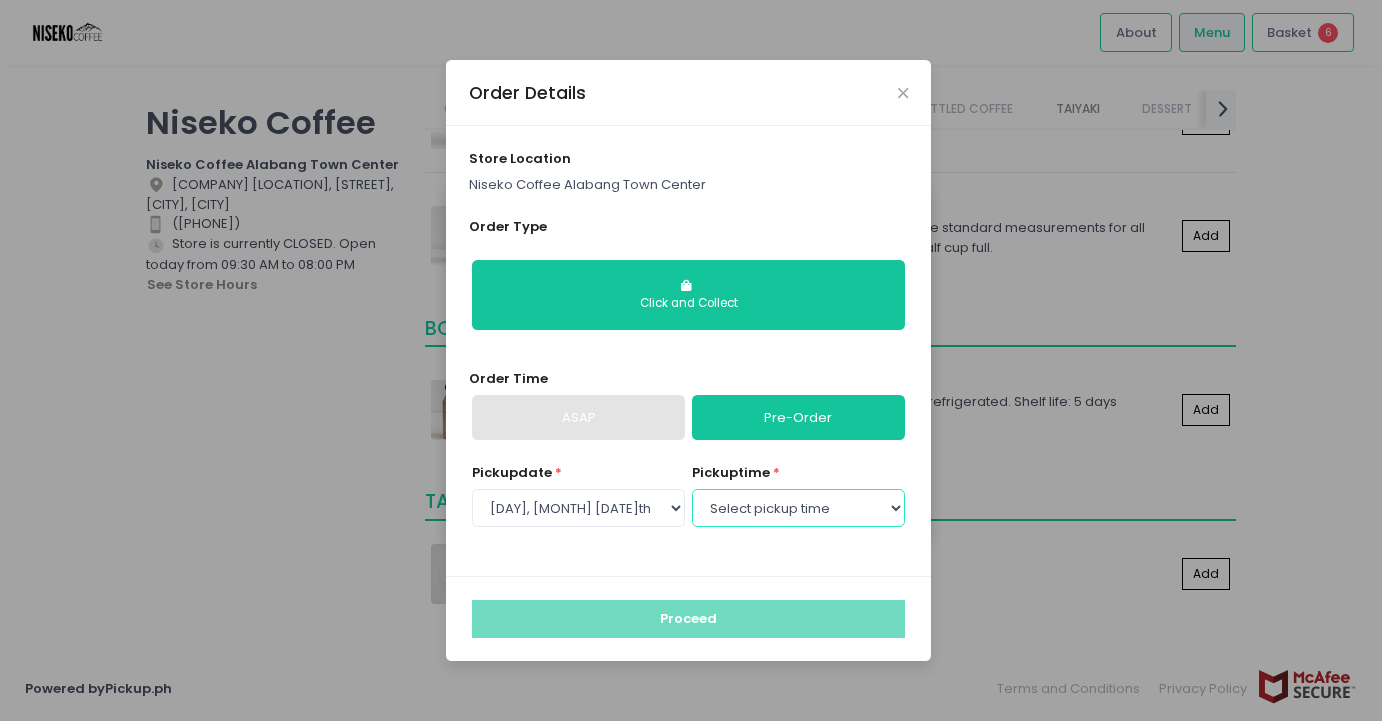 click on "Select pickup time [TIME] - [TIME] [TIME] - [TIME] [TIME] - [TIME] [TIME] - [TIME] [TIME] - [TIME] [TIME] - [TIME] [TIME] - [TIME] [TIME] - [TIME] [TIME] - [TIME] [TIME] - [TIME] [TIME] - [TIME] [TIME] - [TIME] [TIME] - [TIME] [TIME] - [TIME] [TIME] - [TIME] [TIME] - [TIME] [TIME] - [TIME] [TIME] - [TIME]" at bounding box center [798, 508] 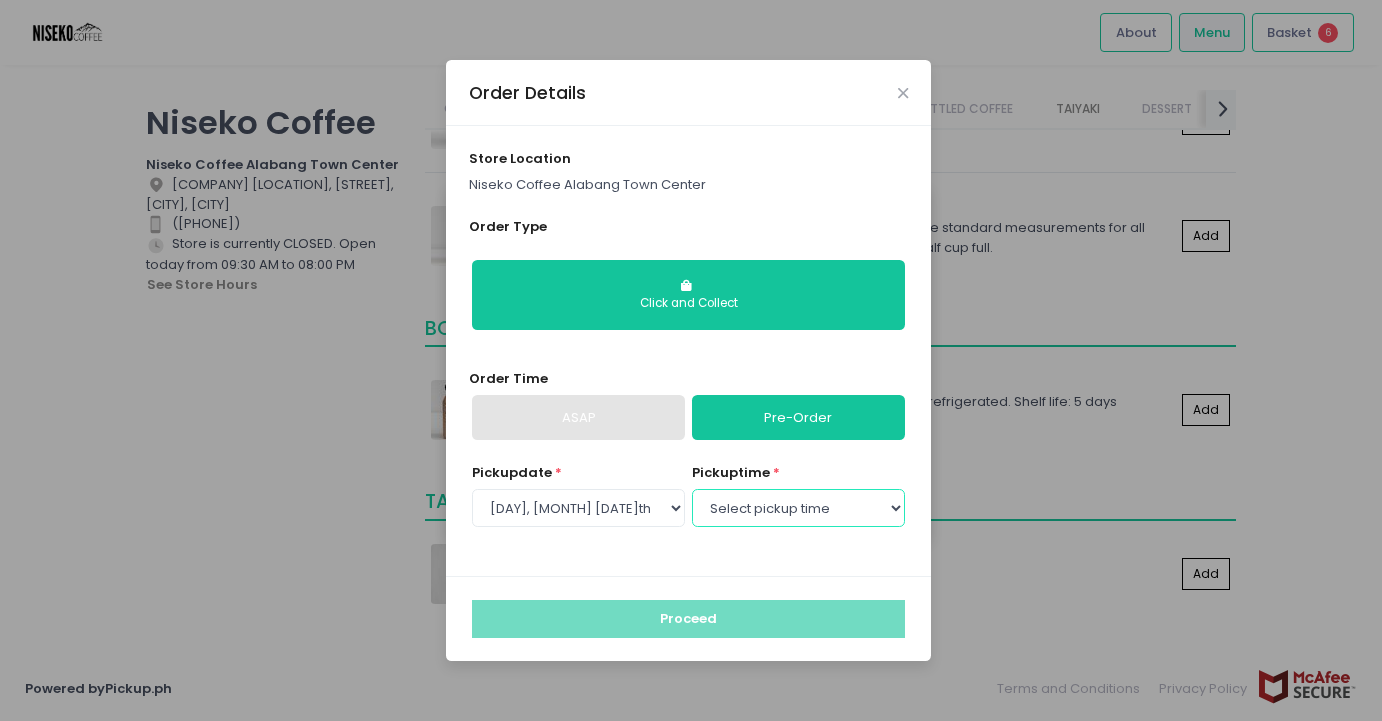 select on "10:30" 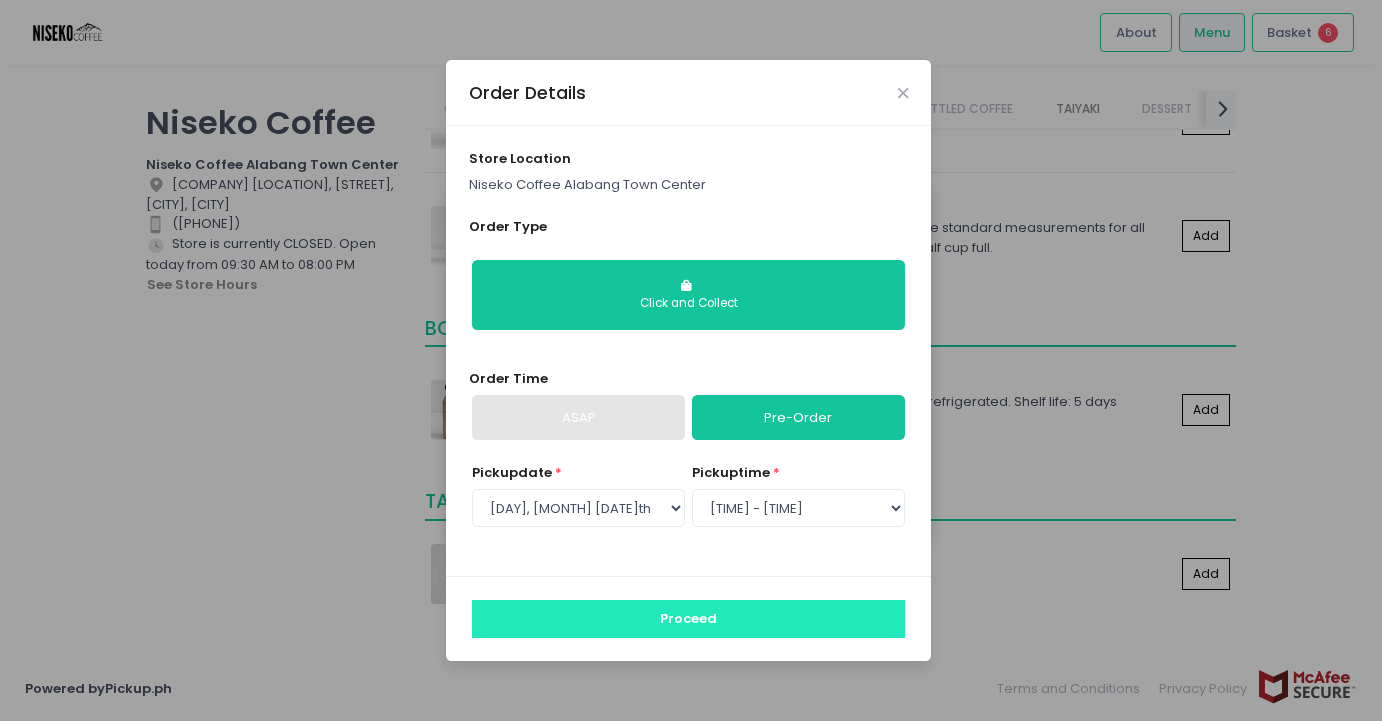click on "Proceed" at bounding box center (688, 619) 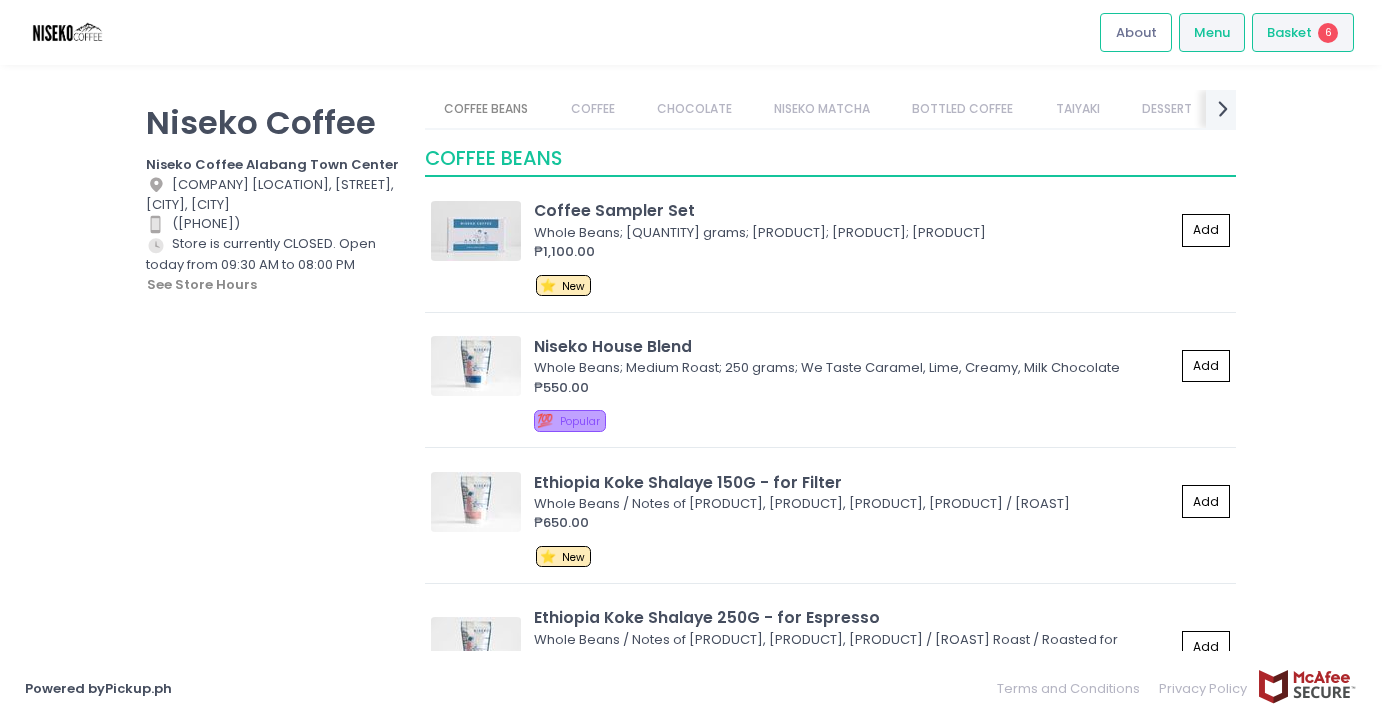 click on "Basket 6" at bounding box center [1303, 32] 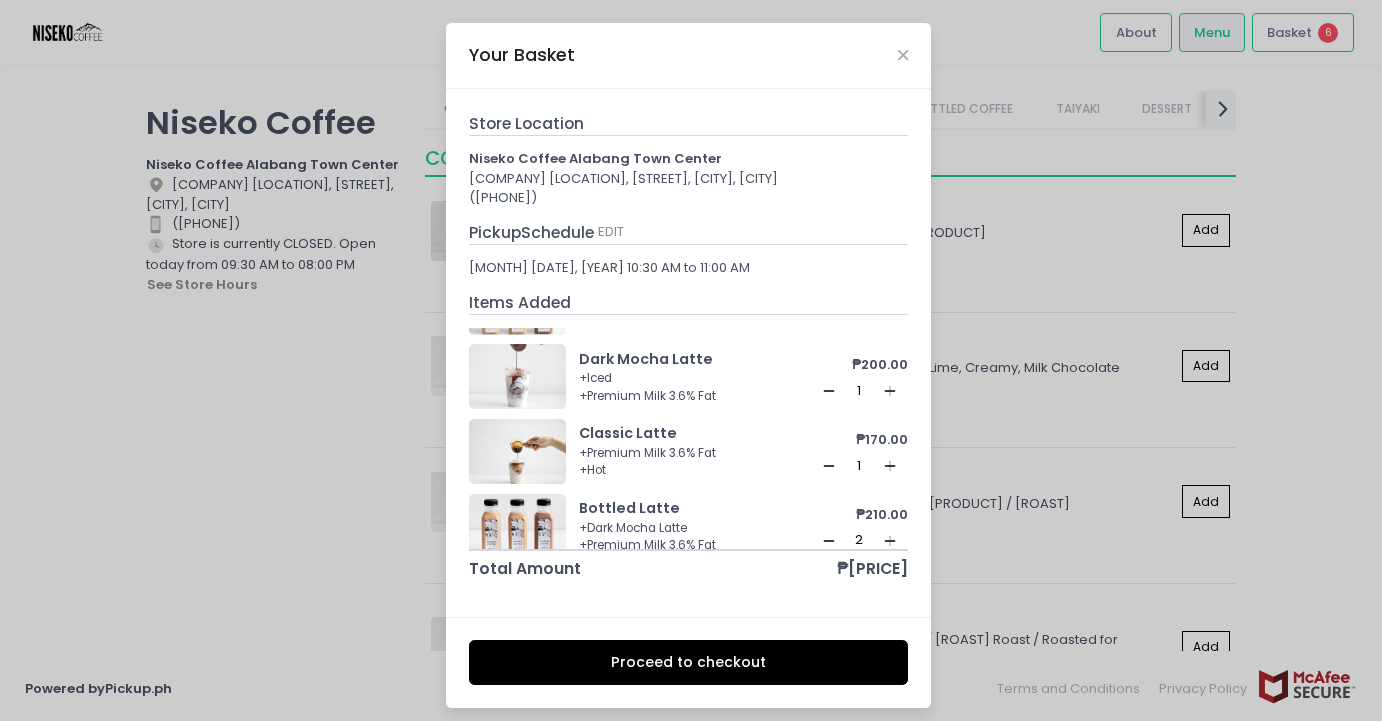 scroll, scrollTop: 88, scrollLeft: 0, axis: vertical 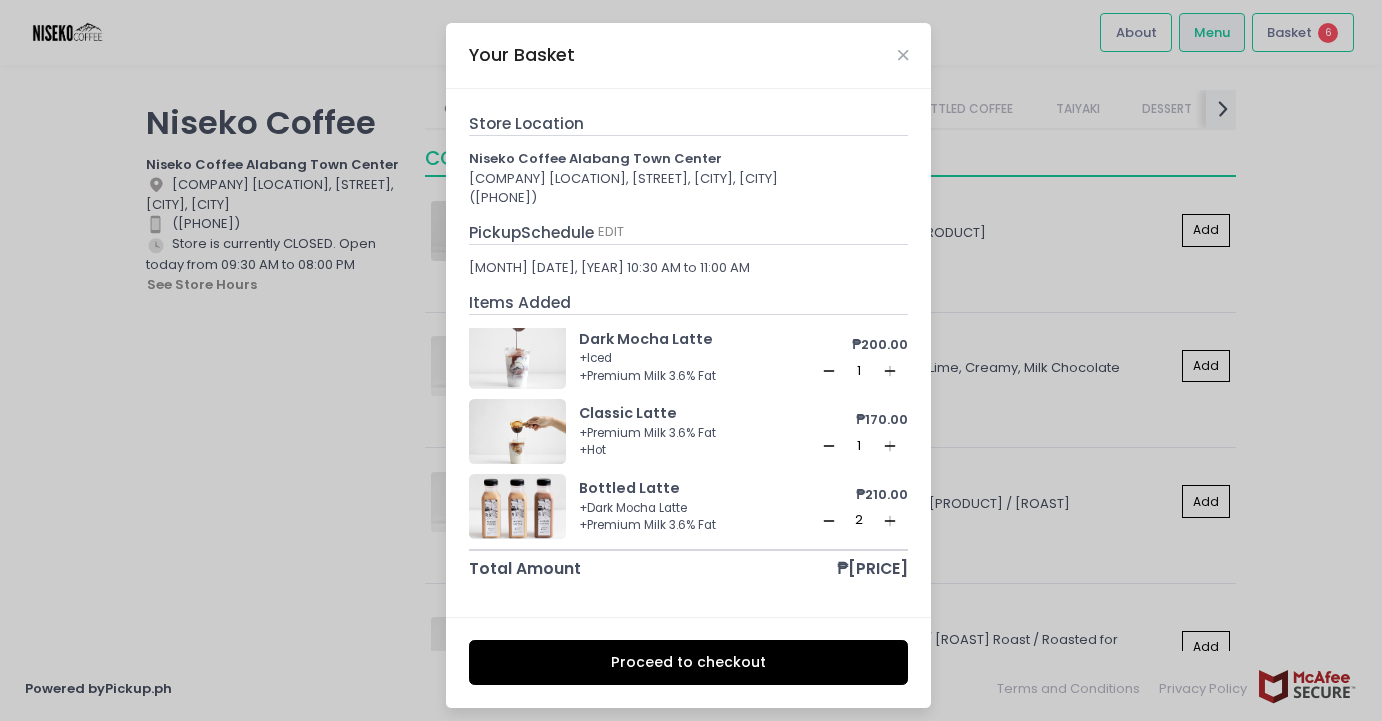 click on "Proceed to checkout" at bounding box center [689, 662] 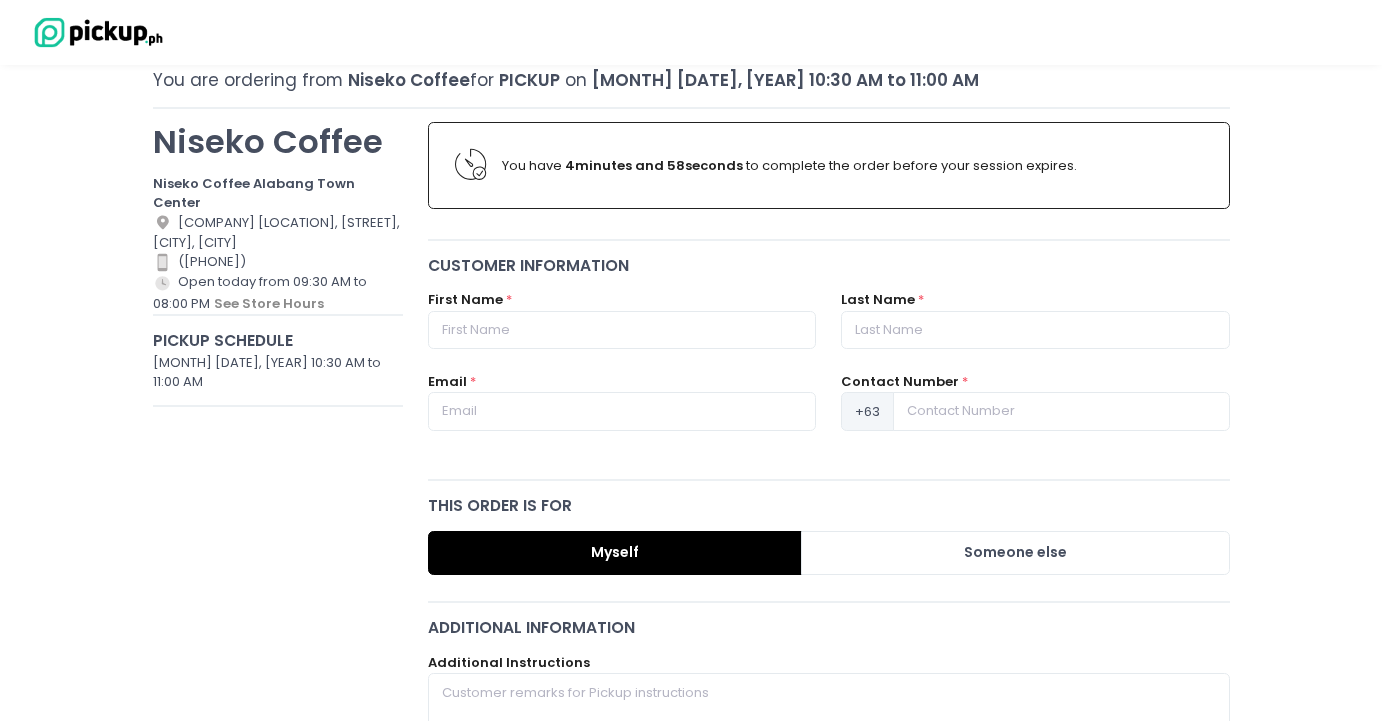 scroll, scrollTop: 141, scrollLeft: 0, axis: vertical 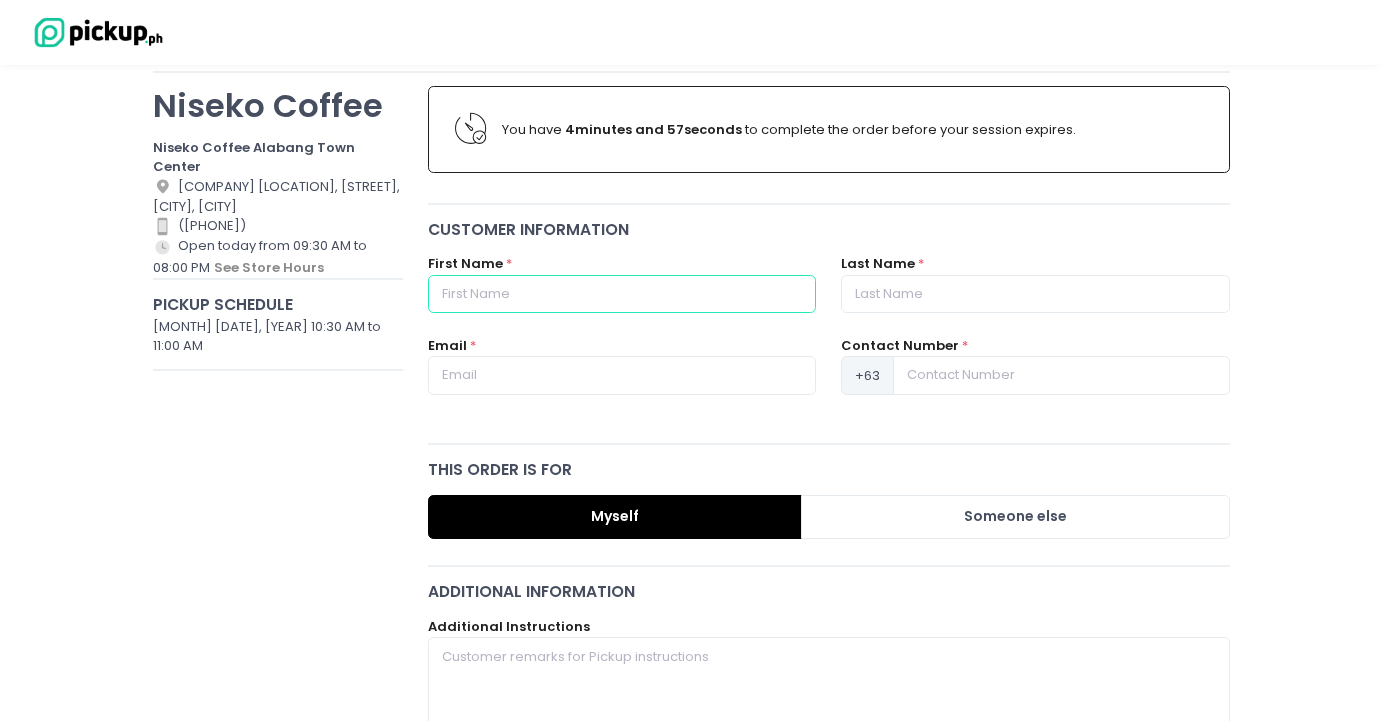 click at bounding box center (622, 294) 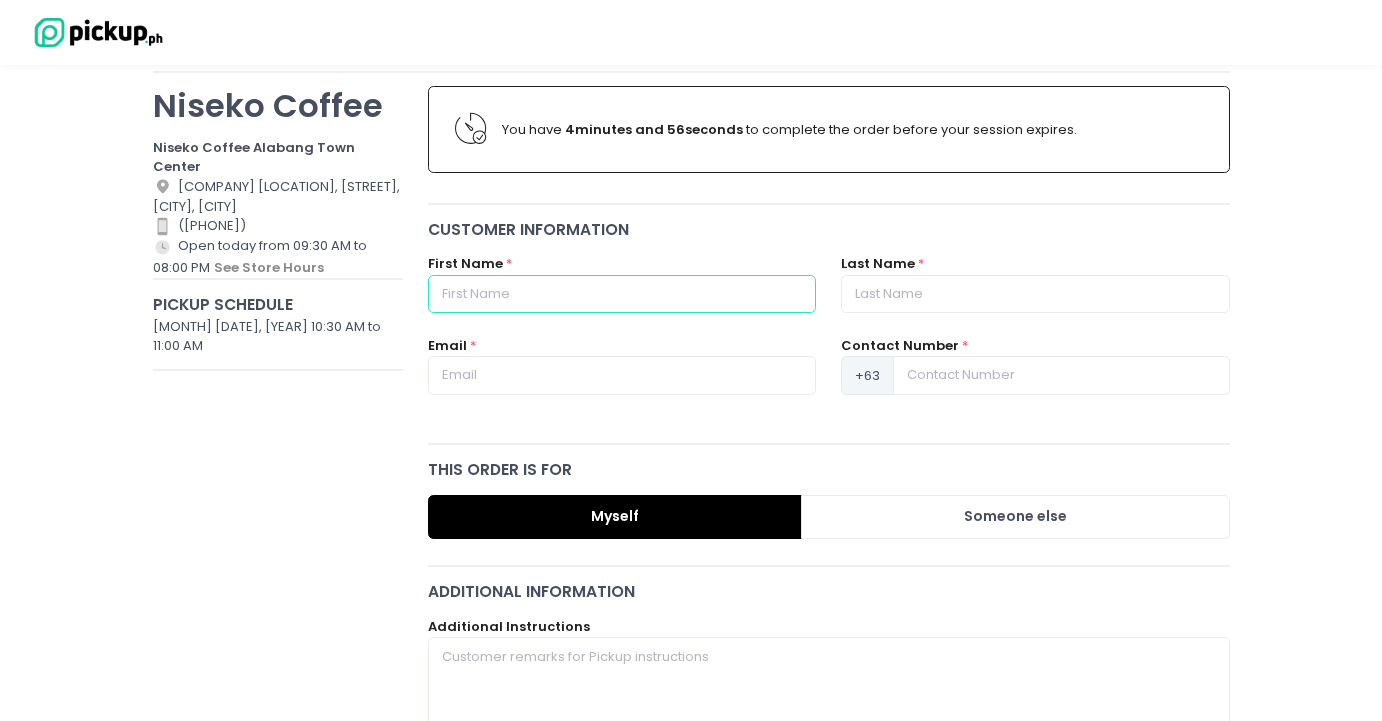type on "[FIRST]" 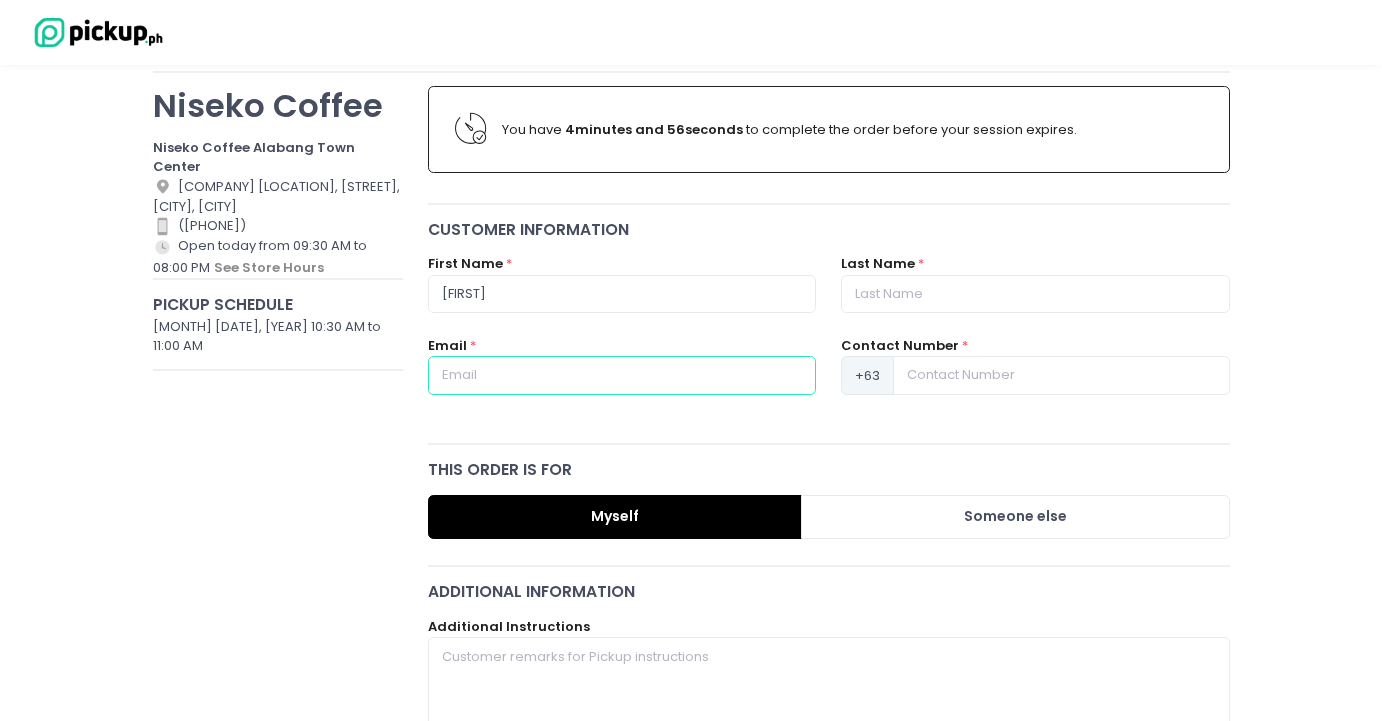 type on "[EMAIL]" 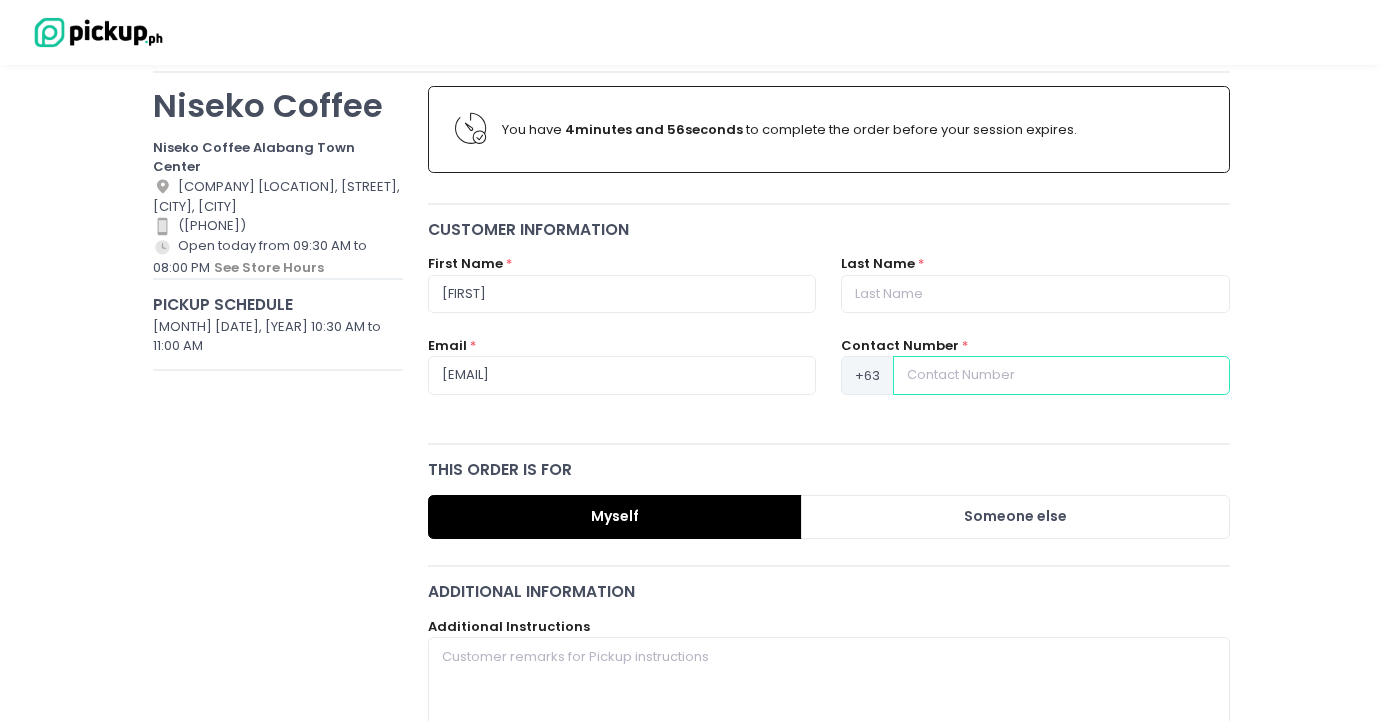 type on "[PHONE]" 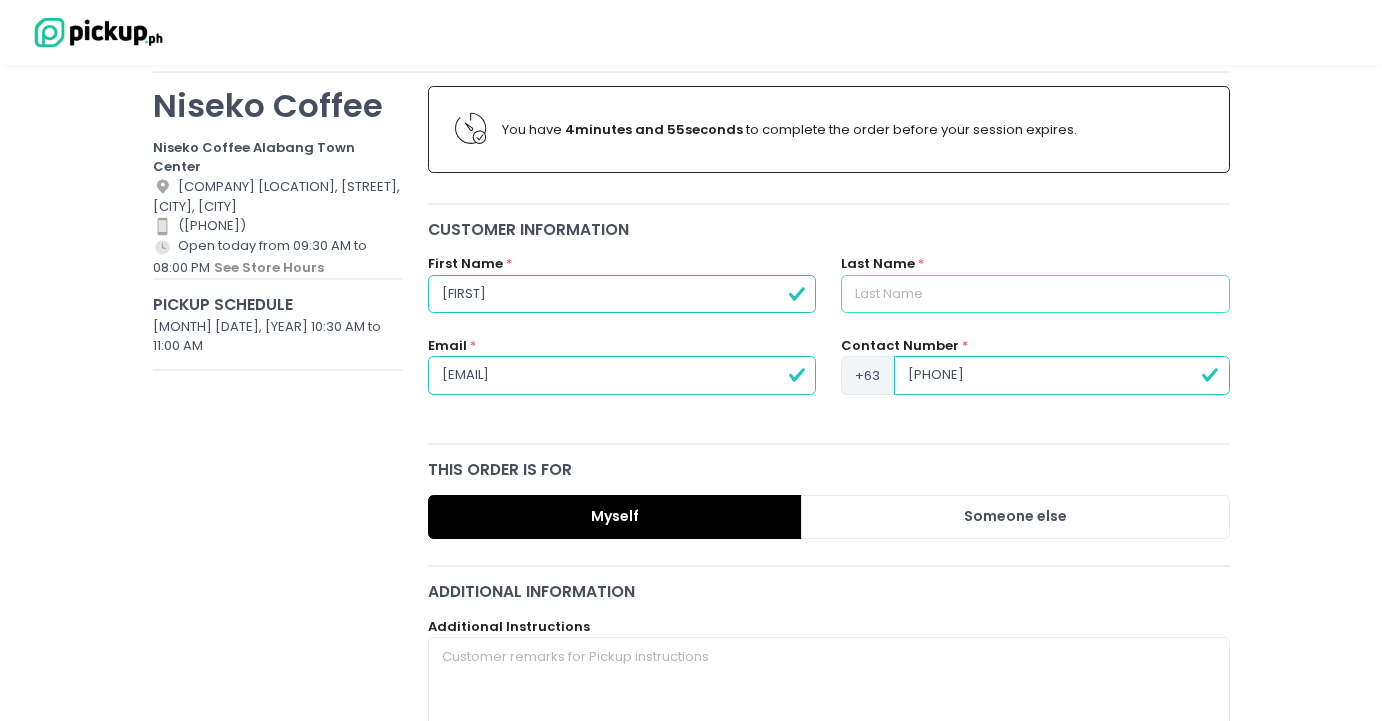 click at bounding box center (1035, 294) 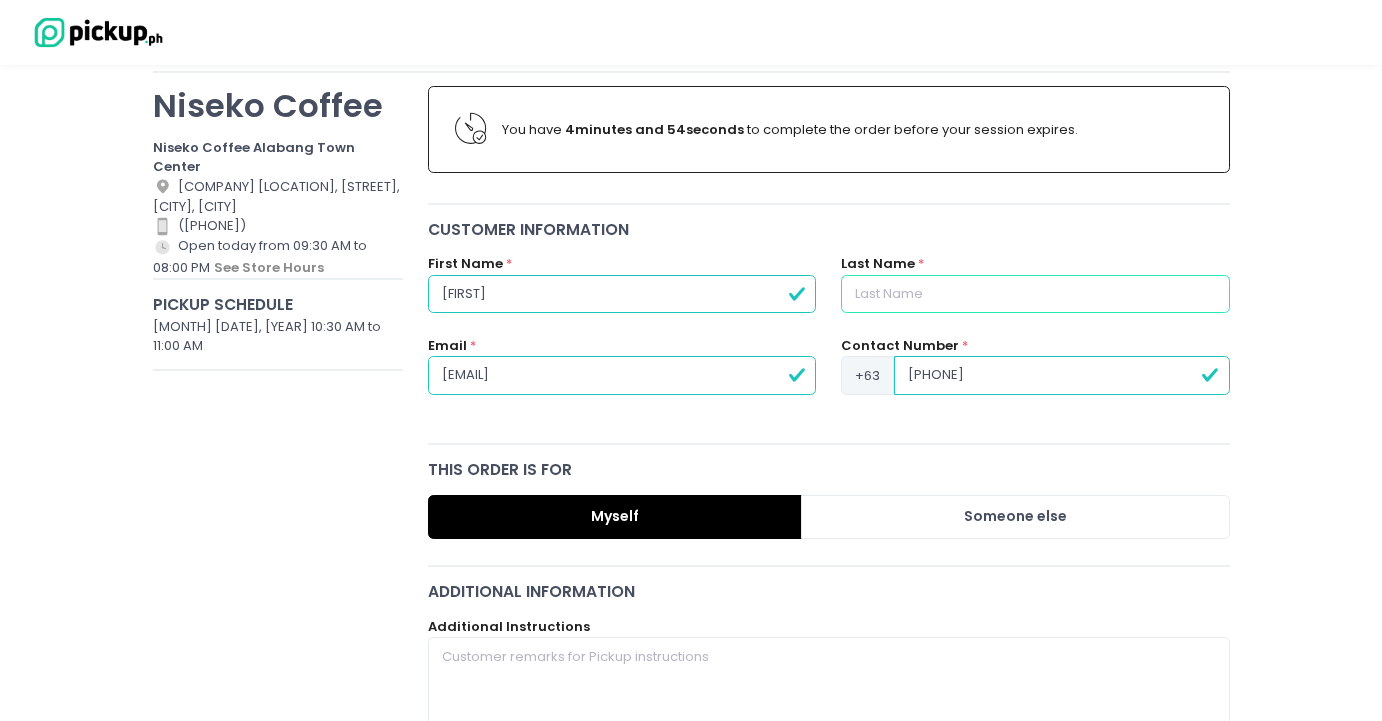 type on "[LAST]" 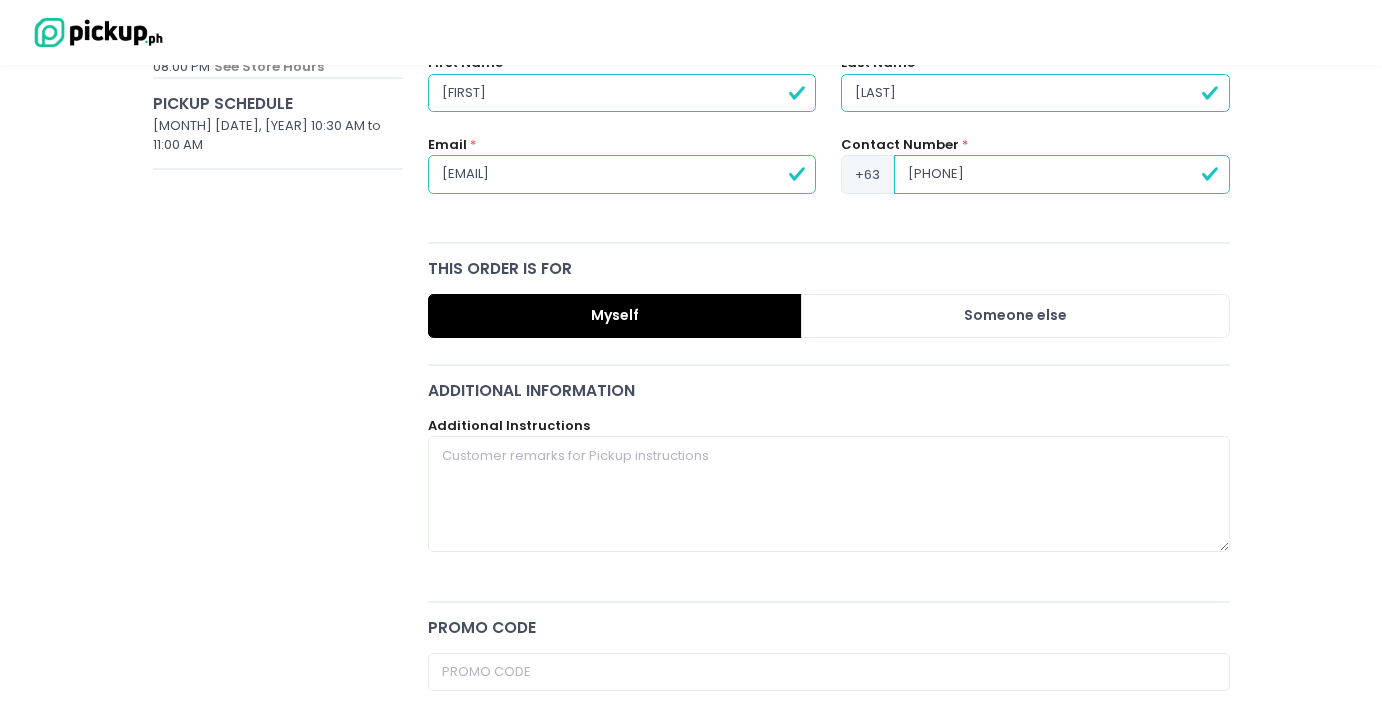 scroll, scrollTop: 347, scrollLeft: 0, axis: vertical 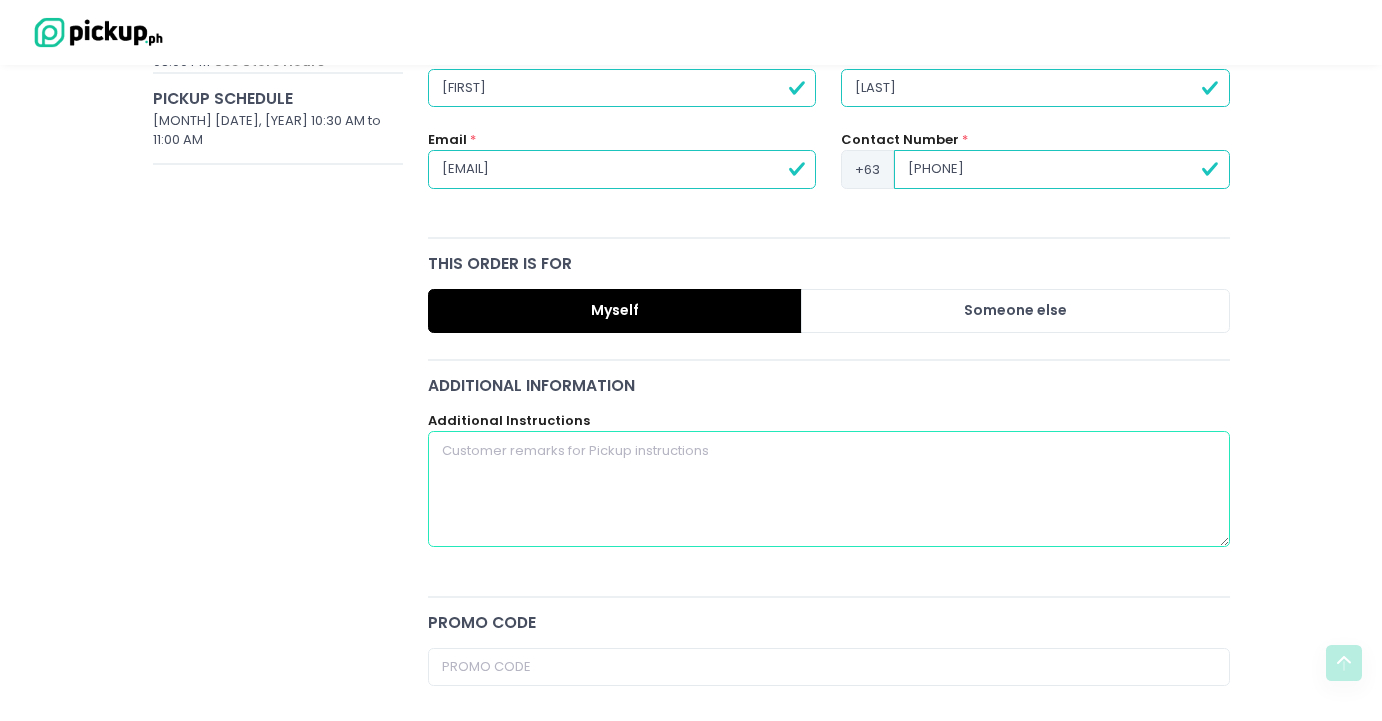 click at bounding box center (829, 489) 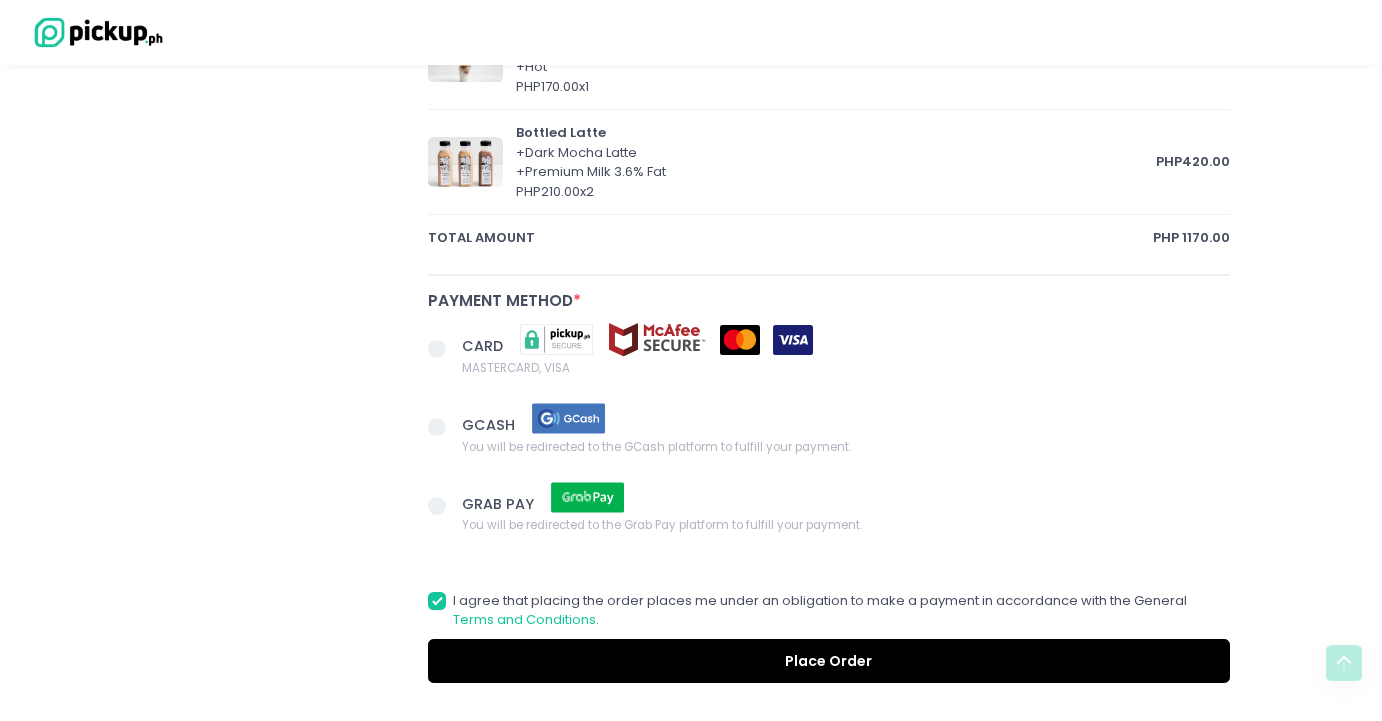 scroll, scrollTop: 1331, scrollLeft: 0, axis: vertical 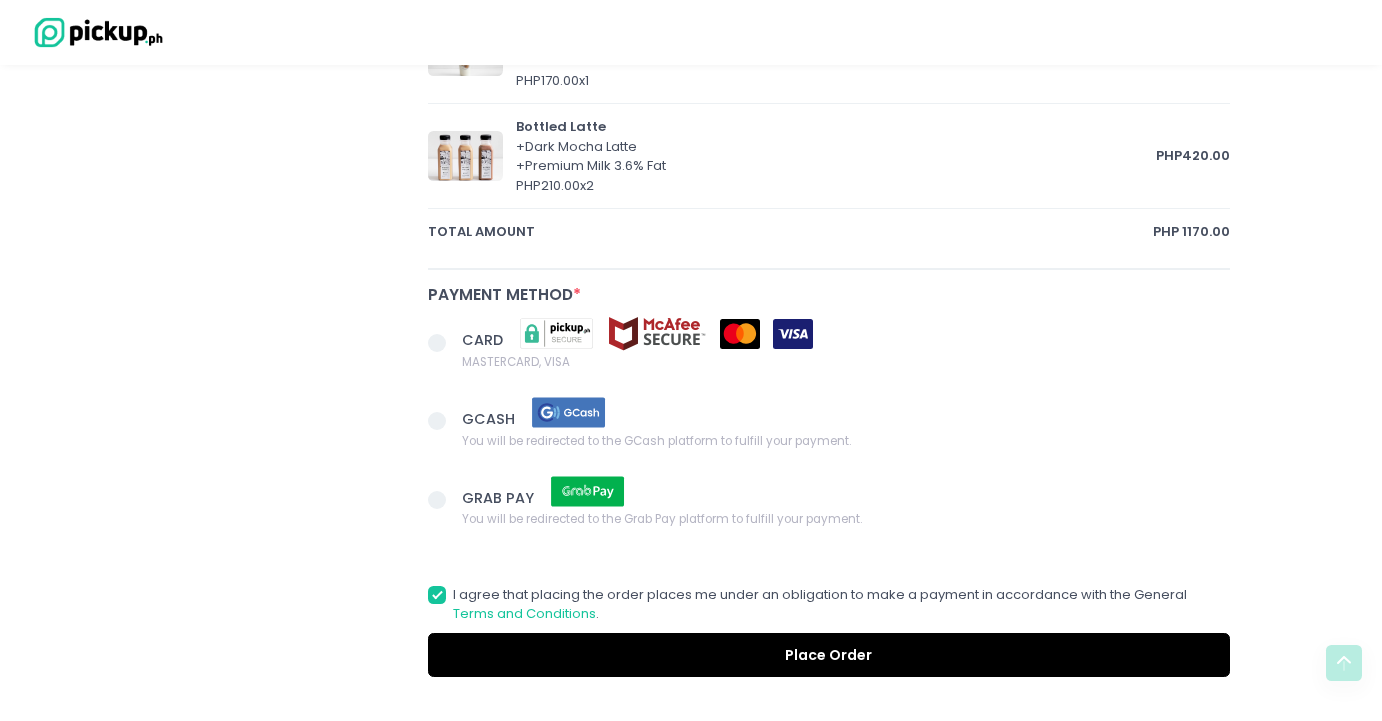 type on "pick up by [PERSON] [LAST]" 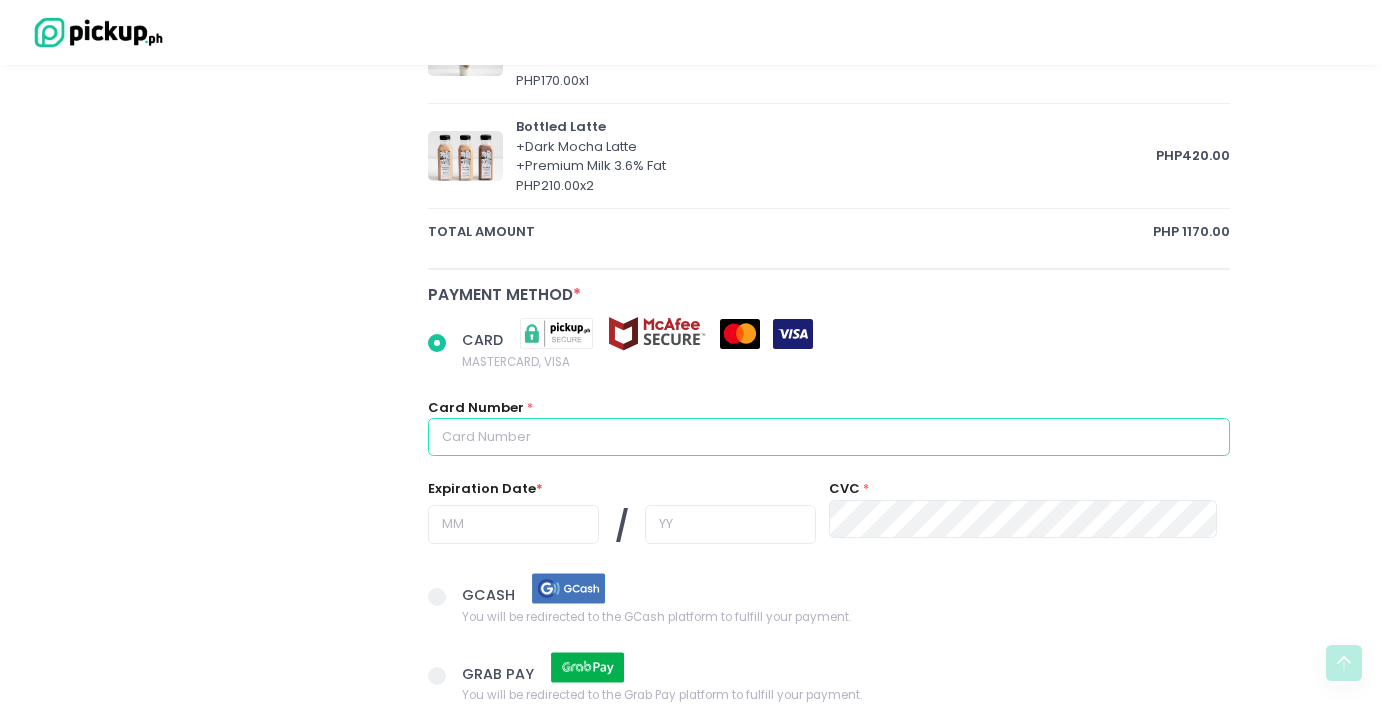 radio on "true" 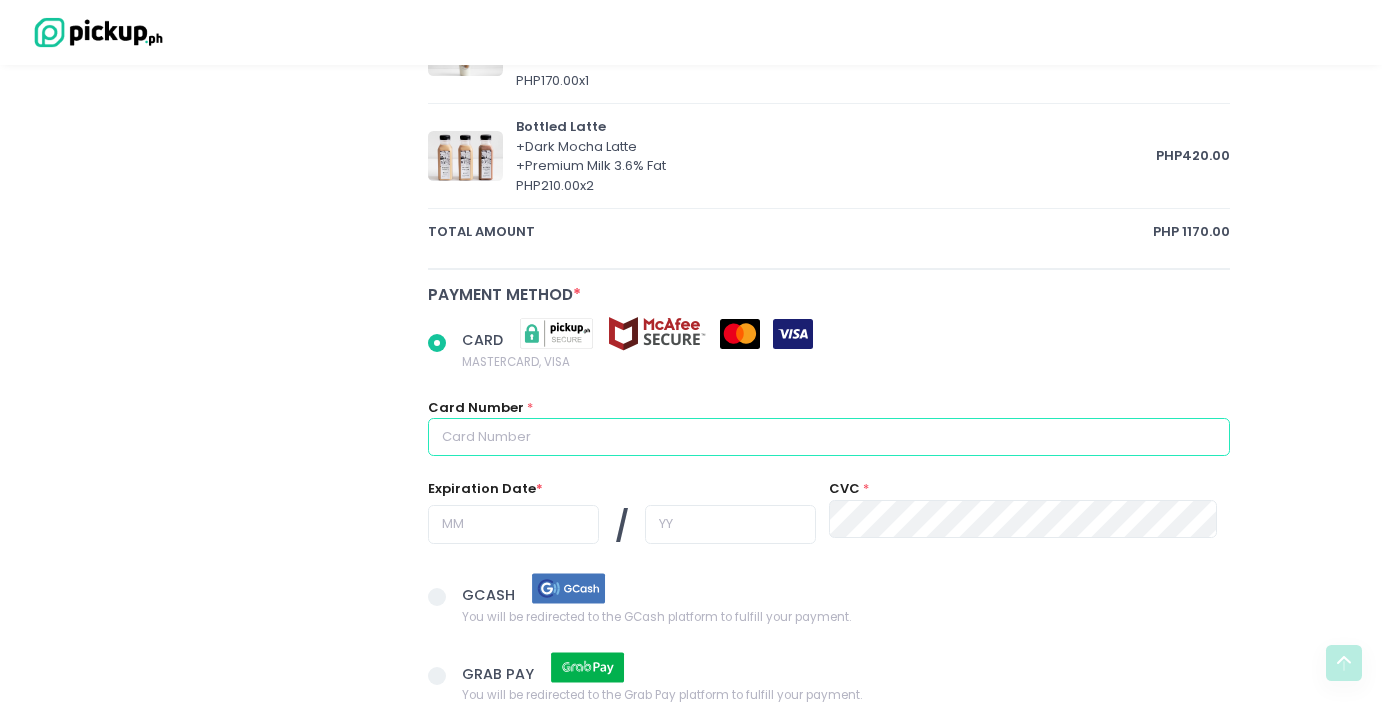 type on "[CREDIT CARD NUMBER]" 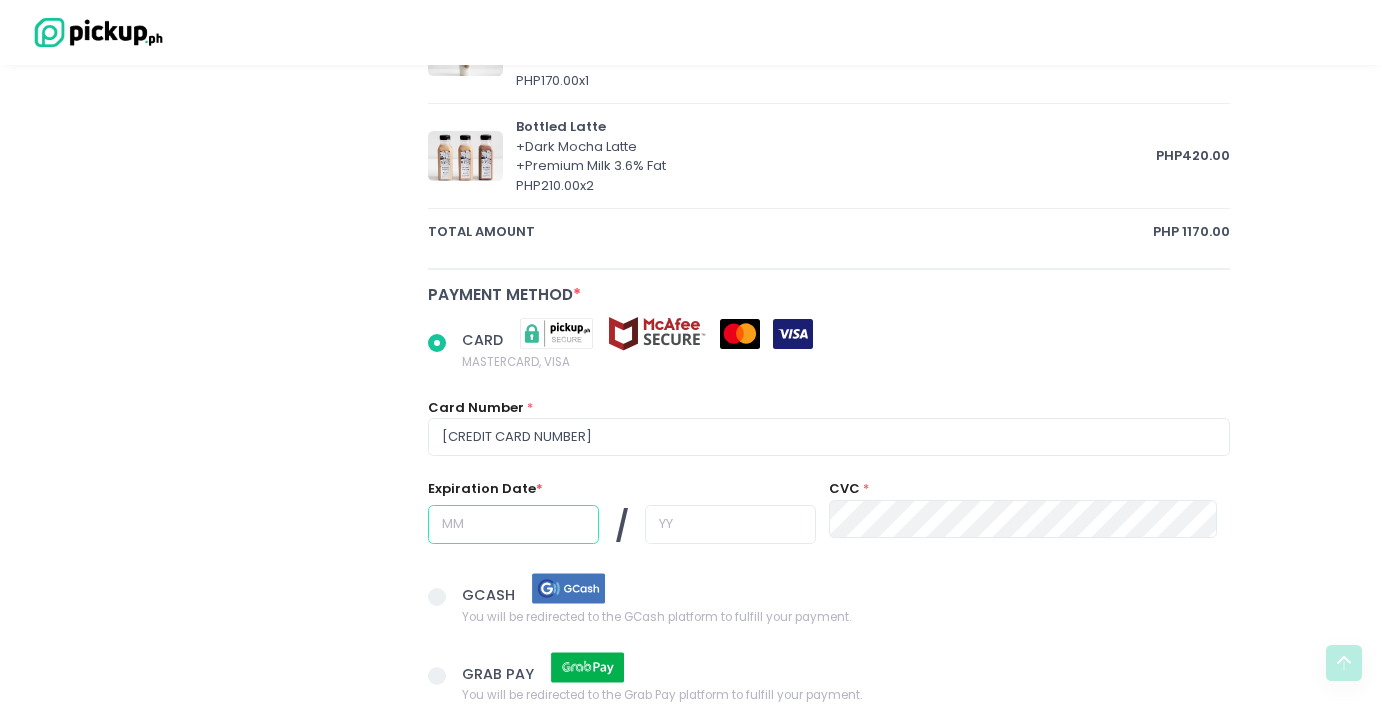 type on "03" 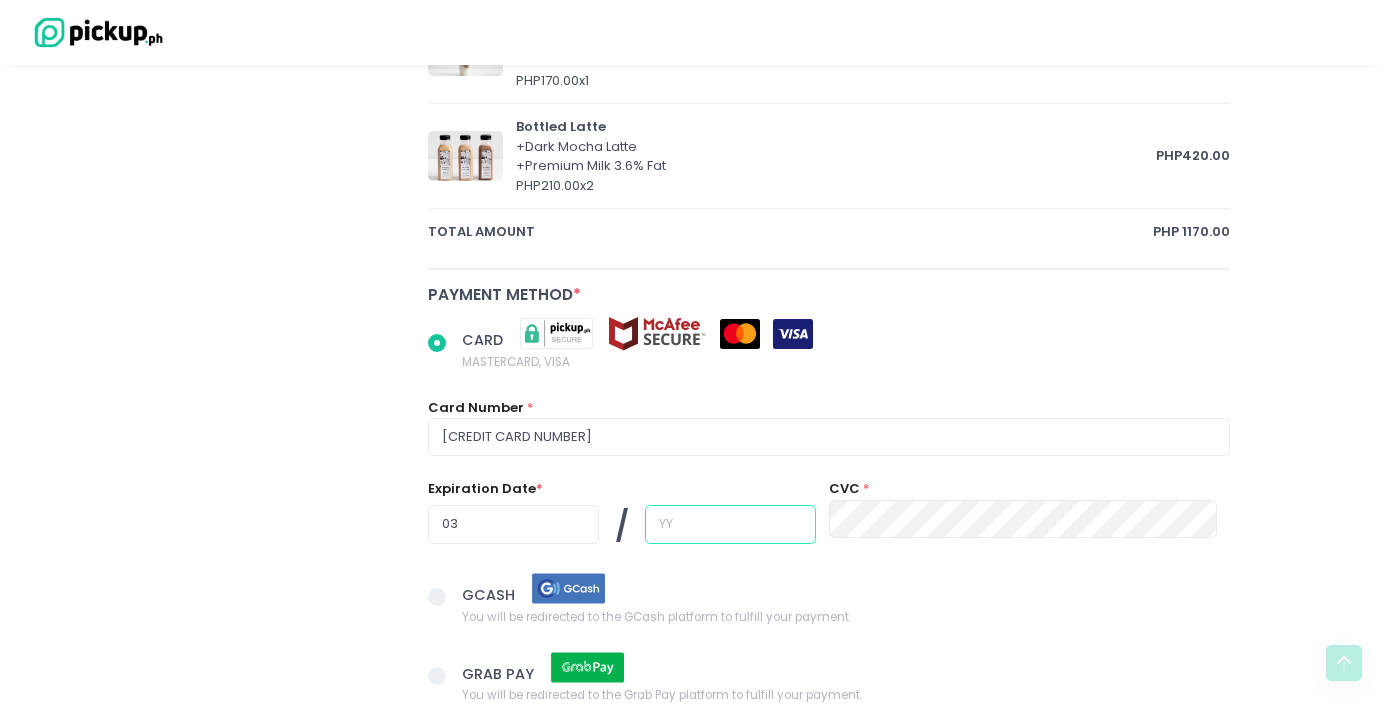 type on "26" 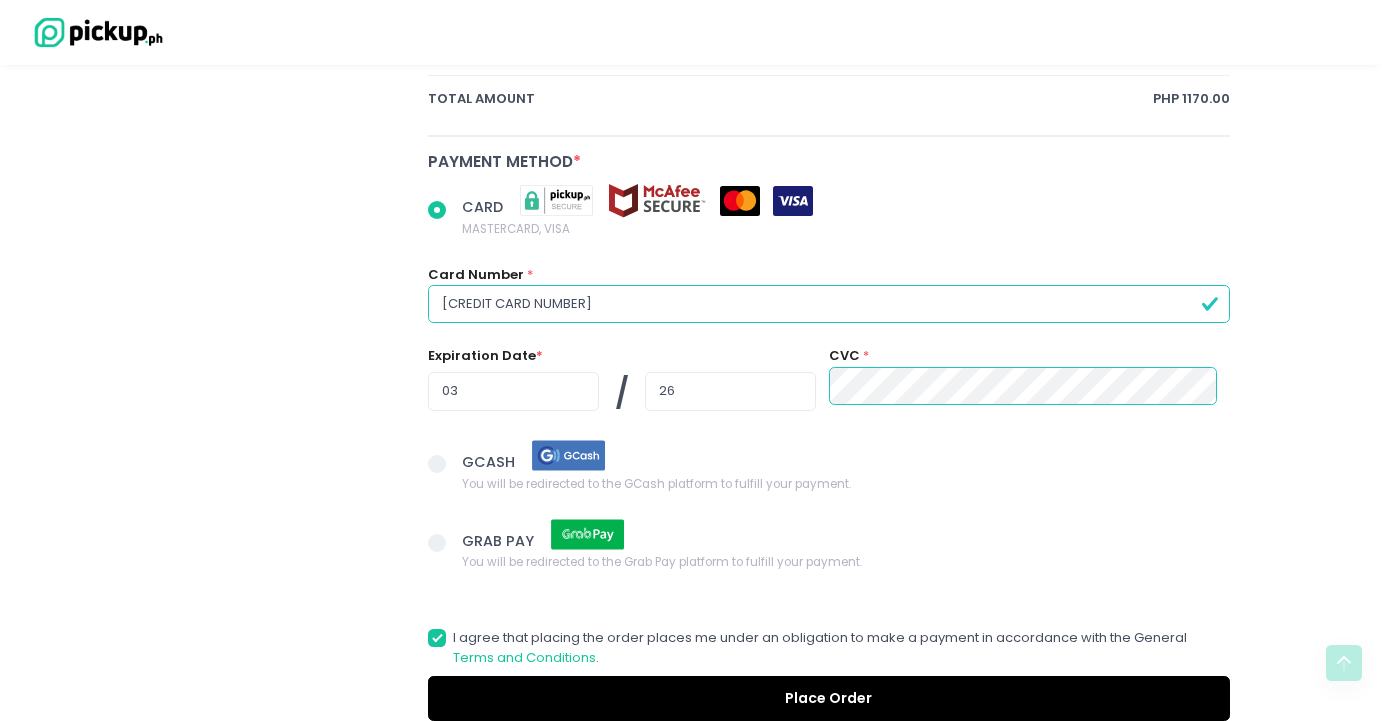 scroll, scrollTop: 1471, scrollLeft: 0, axis: vertical 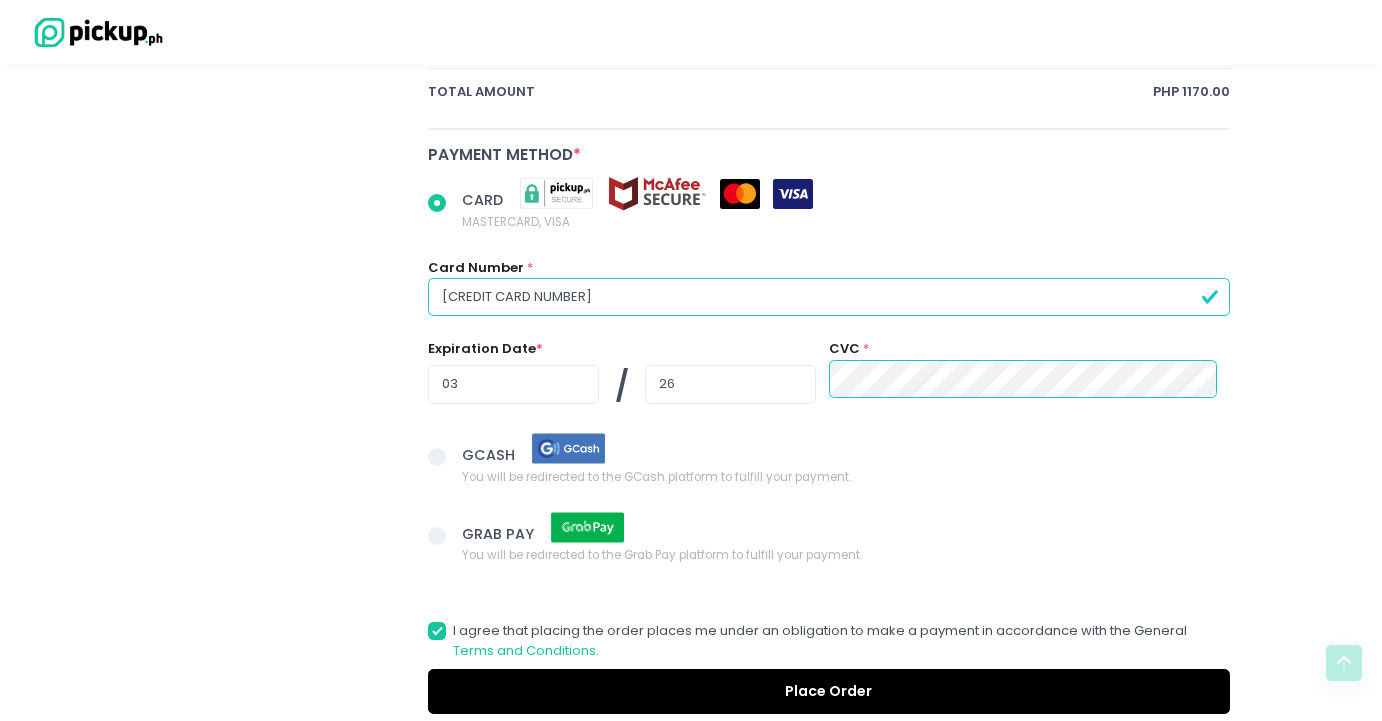 click on "[CREDIT CARD NUMBER]" at bounding box center [829, 297] 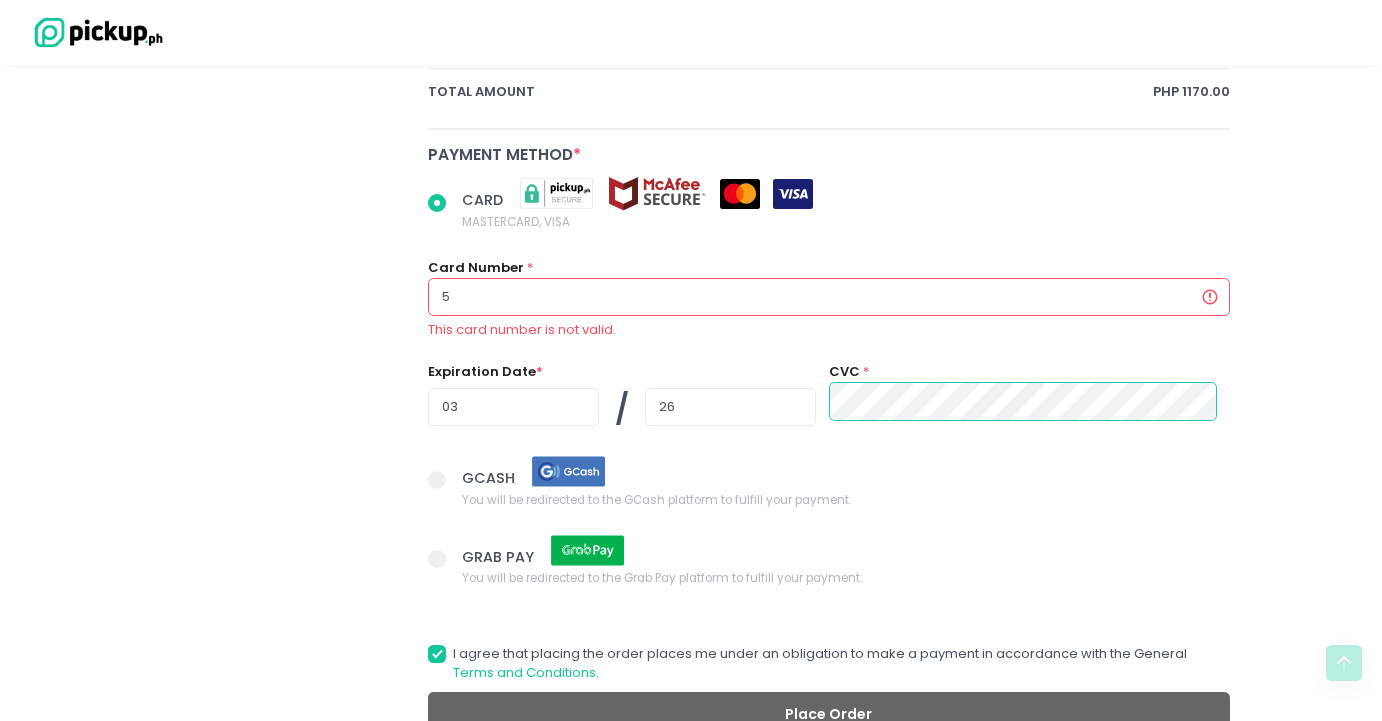 radio on "true" 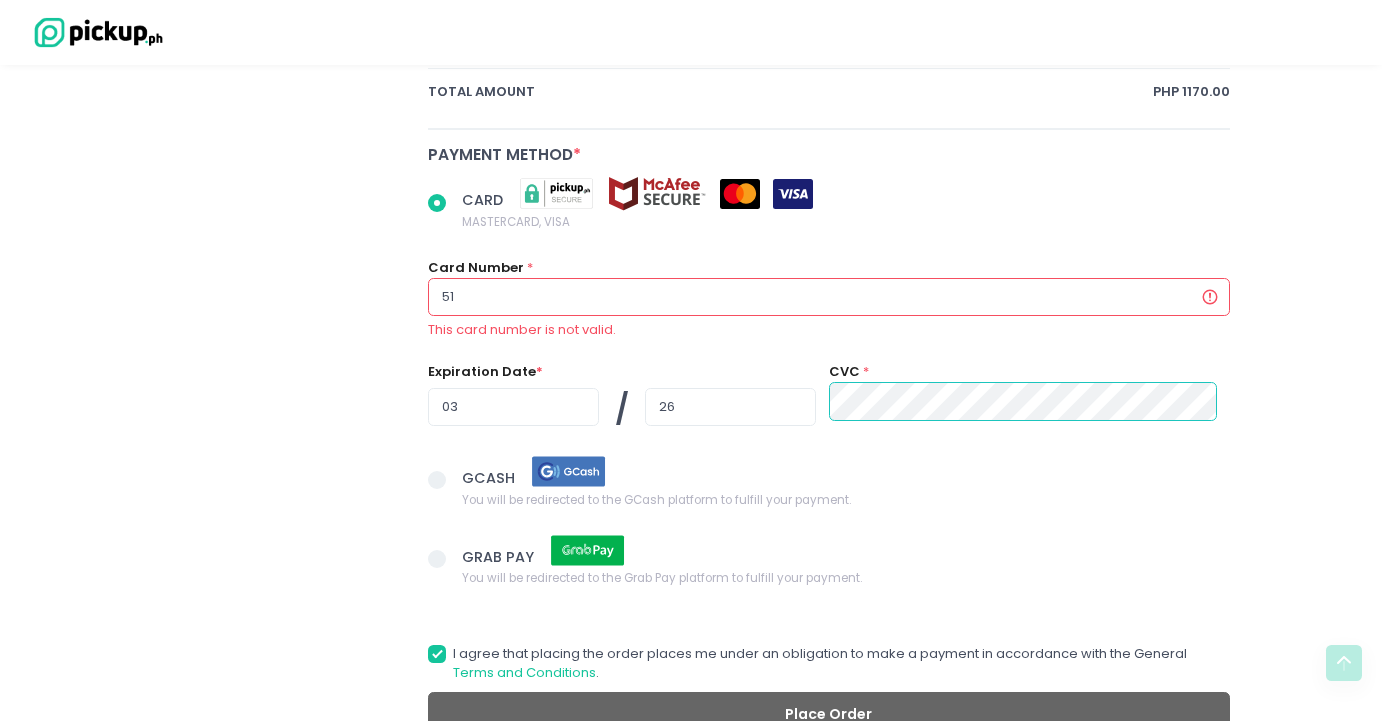 radio on "true" 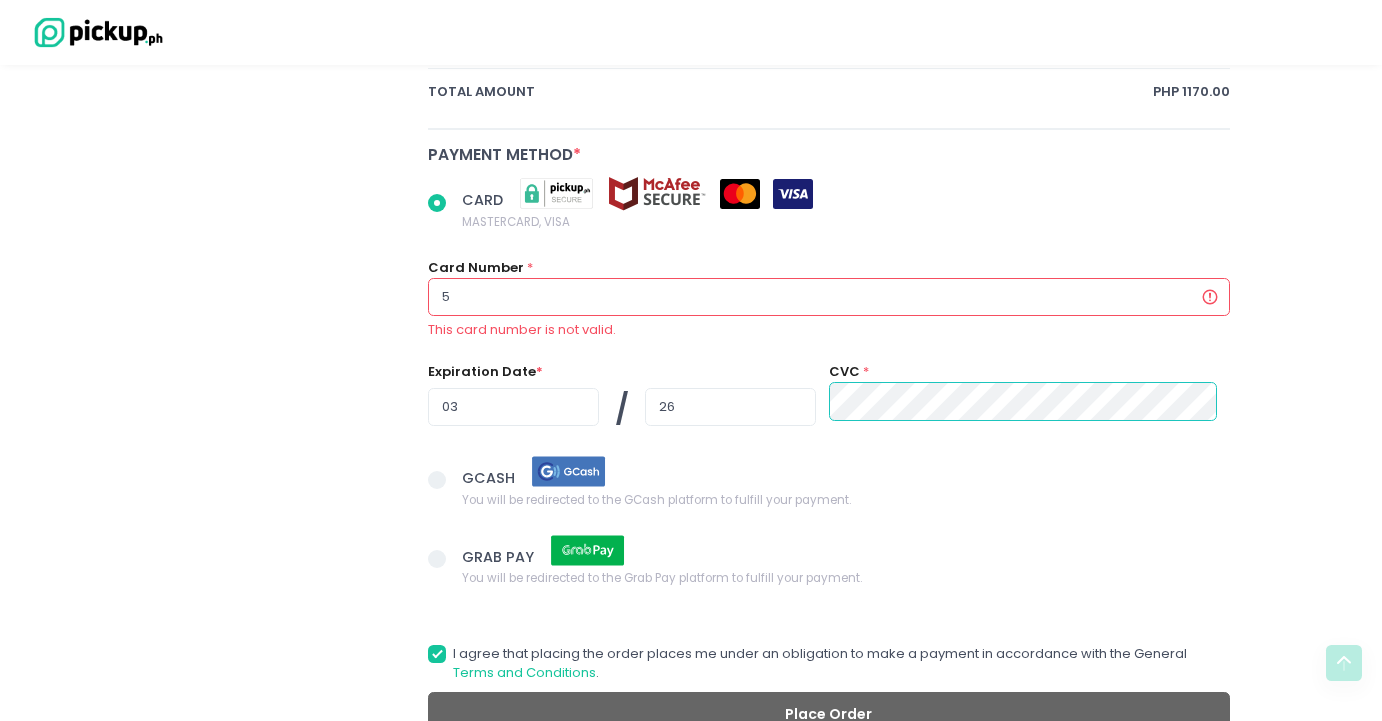 radio on "true" 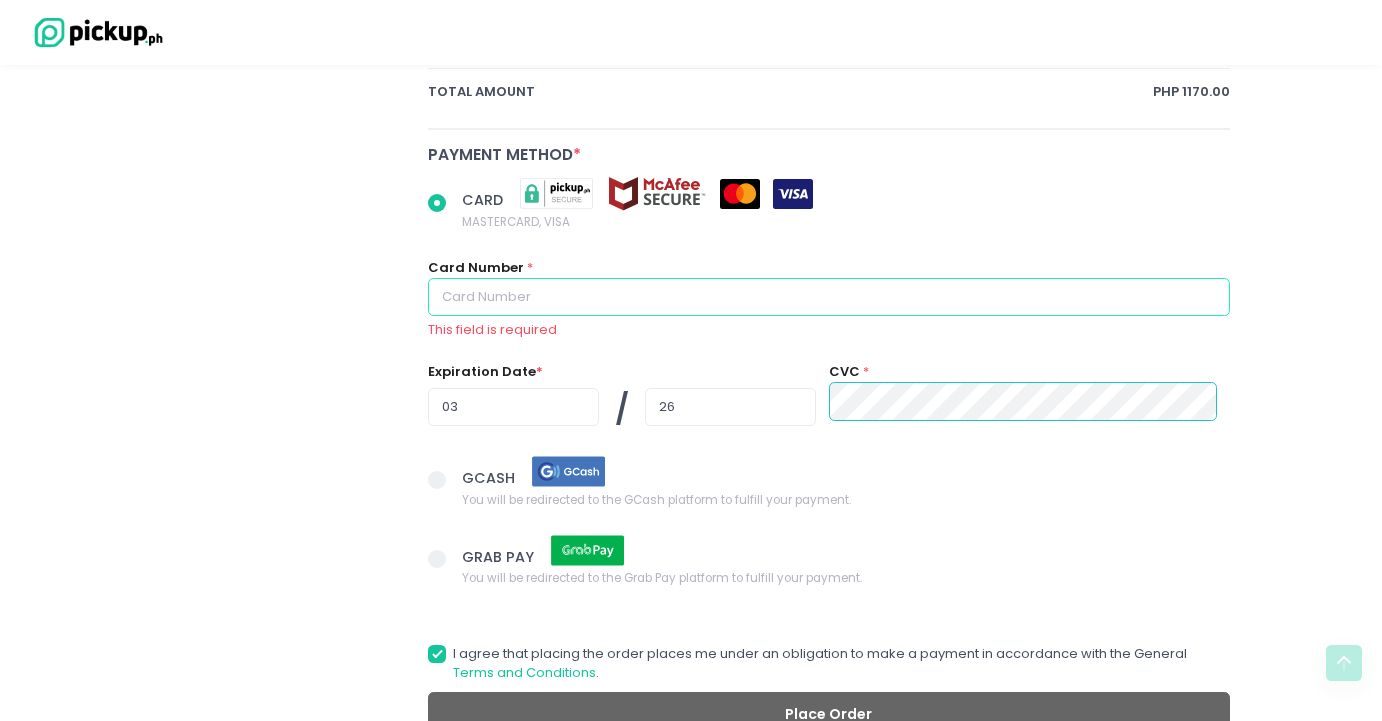 click at bounding box center [829, 297] 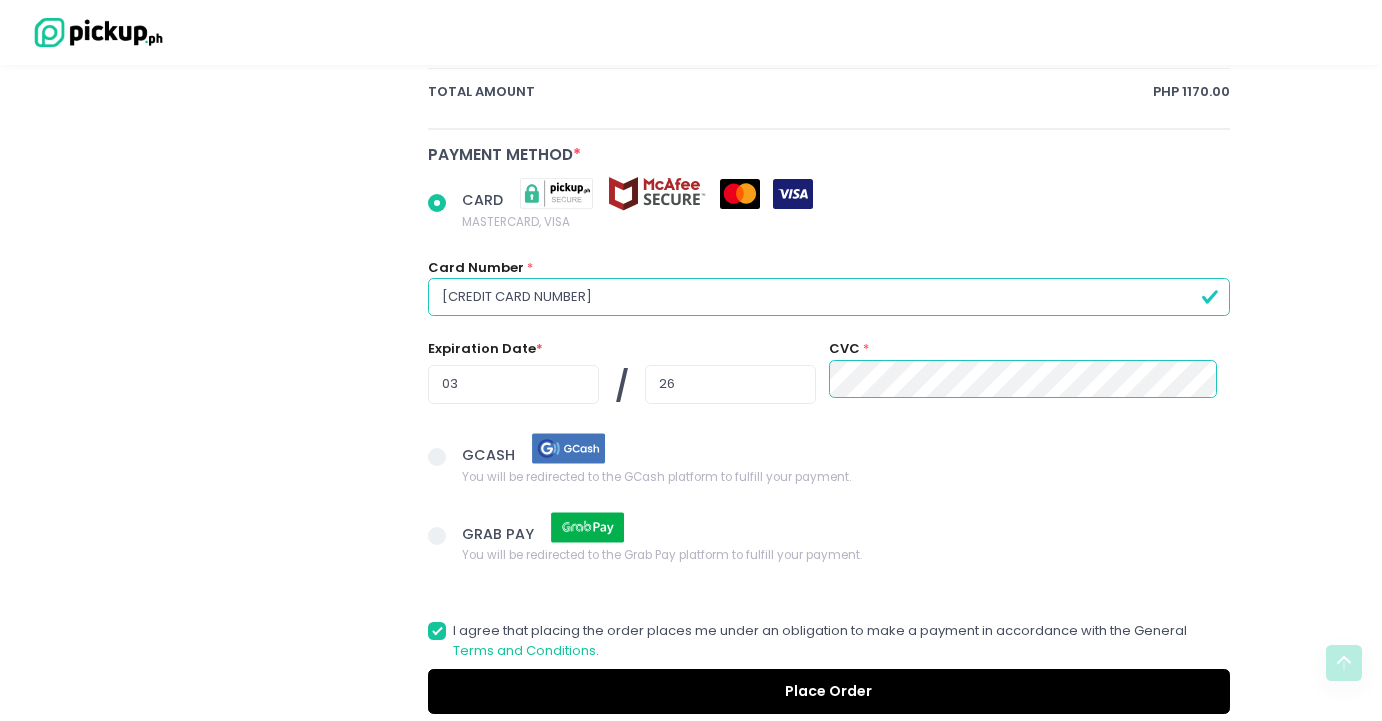 scroll, scrollTop: 1580, scrollLeft: 0, axis: vertical 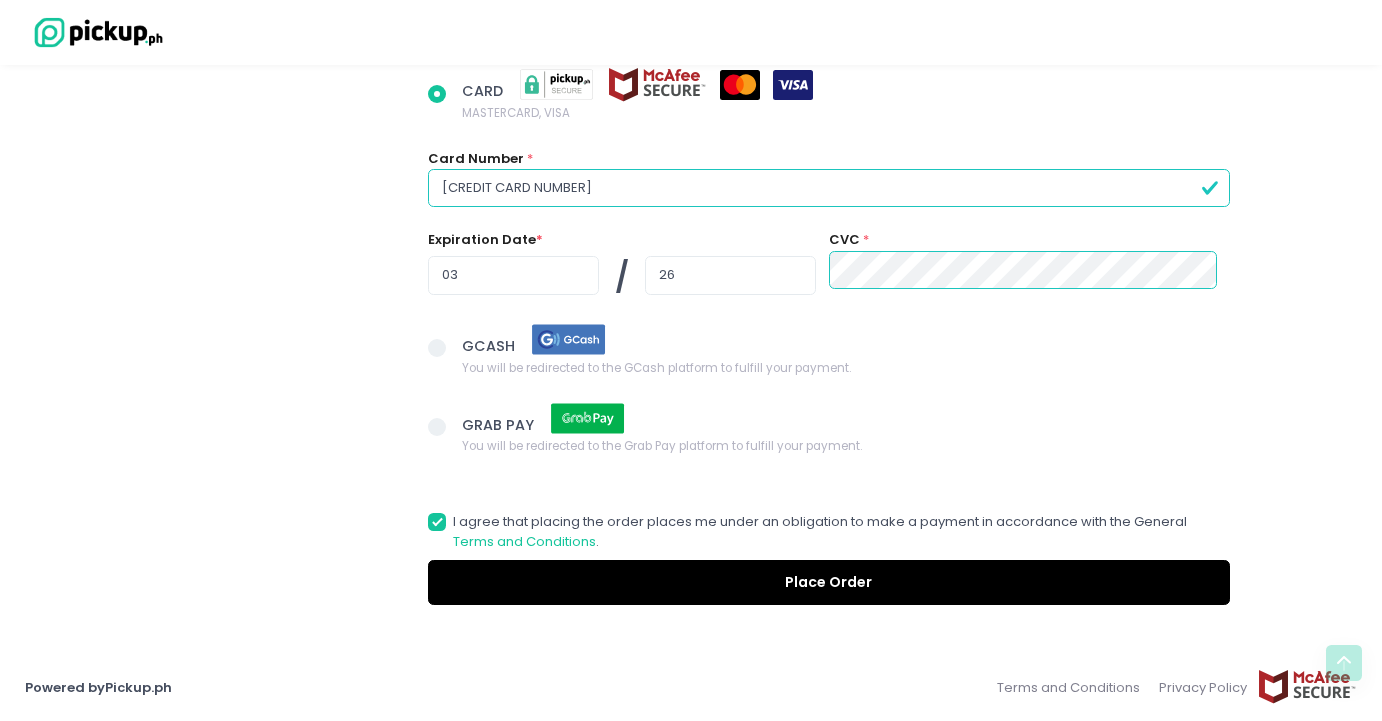 click on "Place Order" at bounding box center (829, 582) 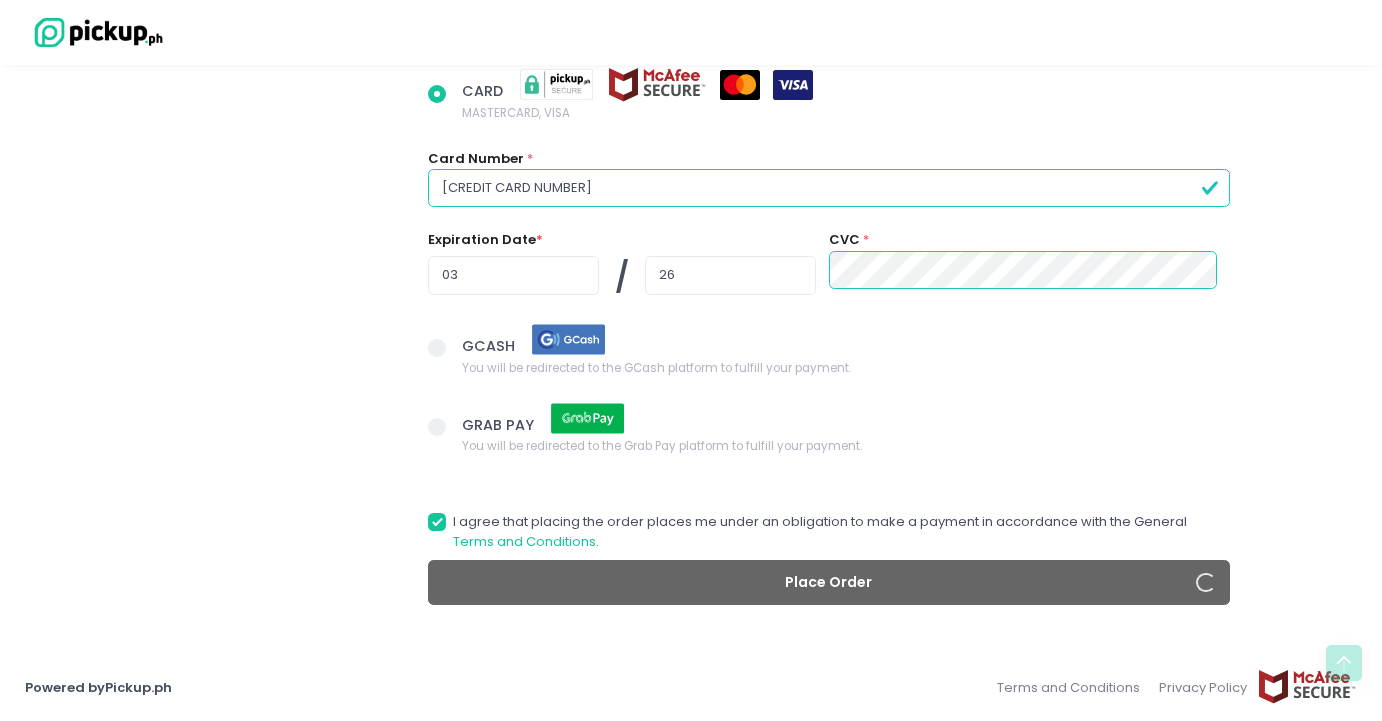 radio on "true" 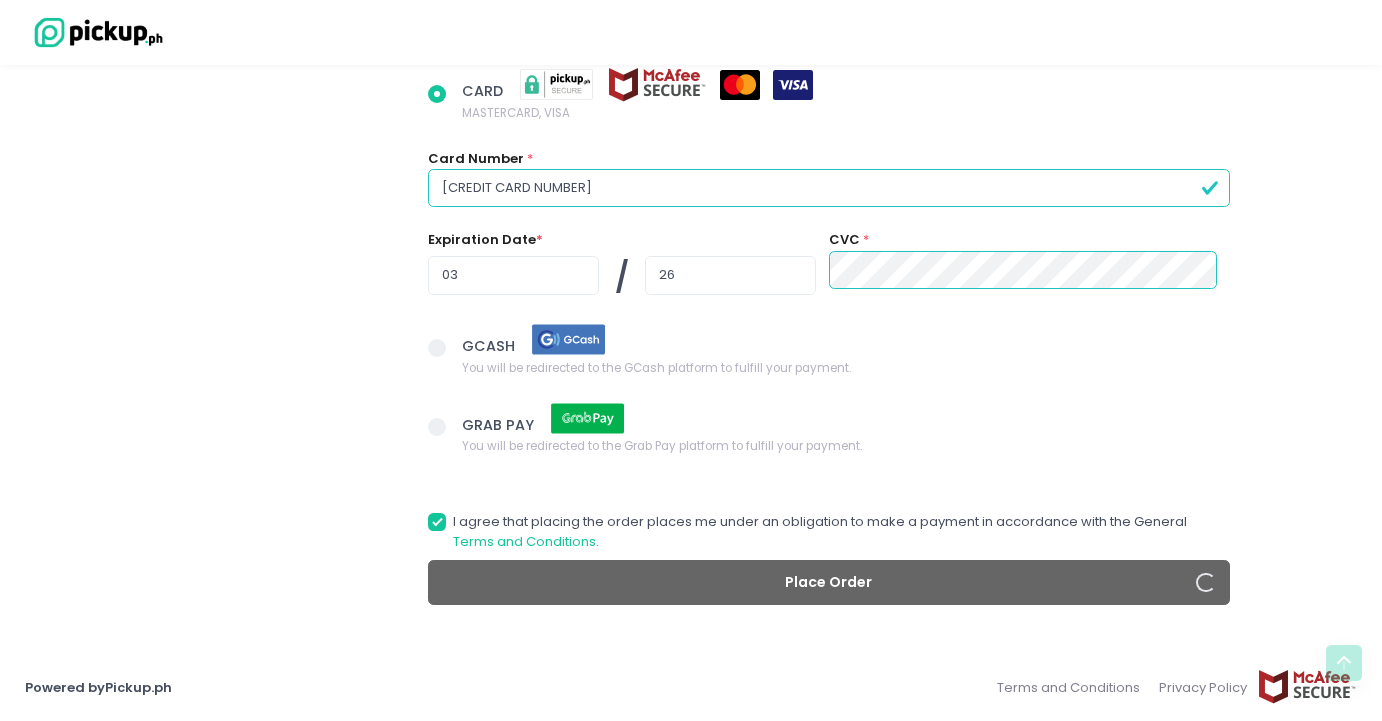 type on "[PHONE]" 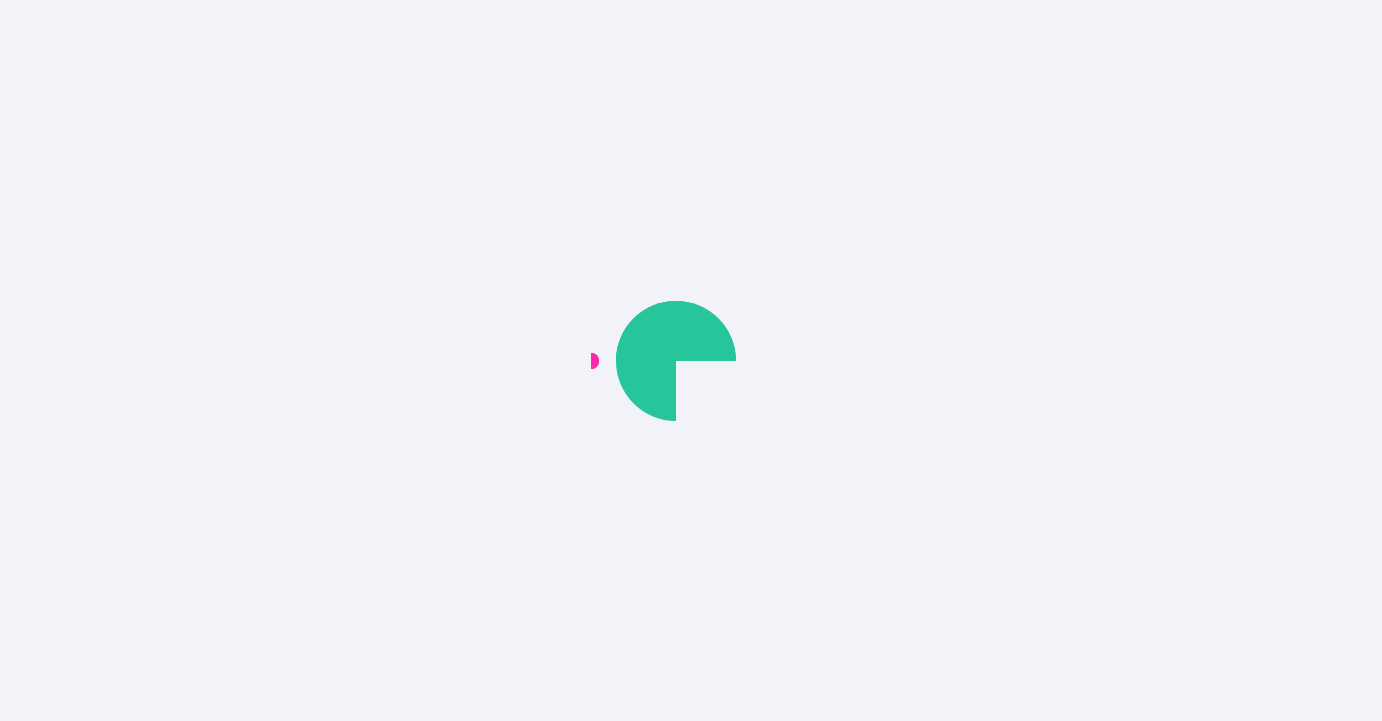 scroll, scrollTop: 0, scrollLeft: 0, axis: both 